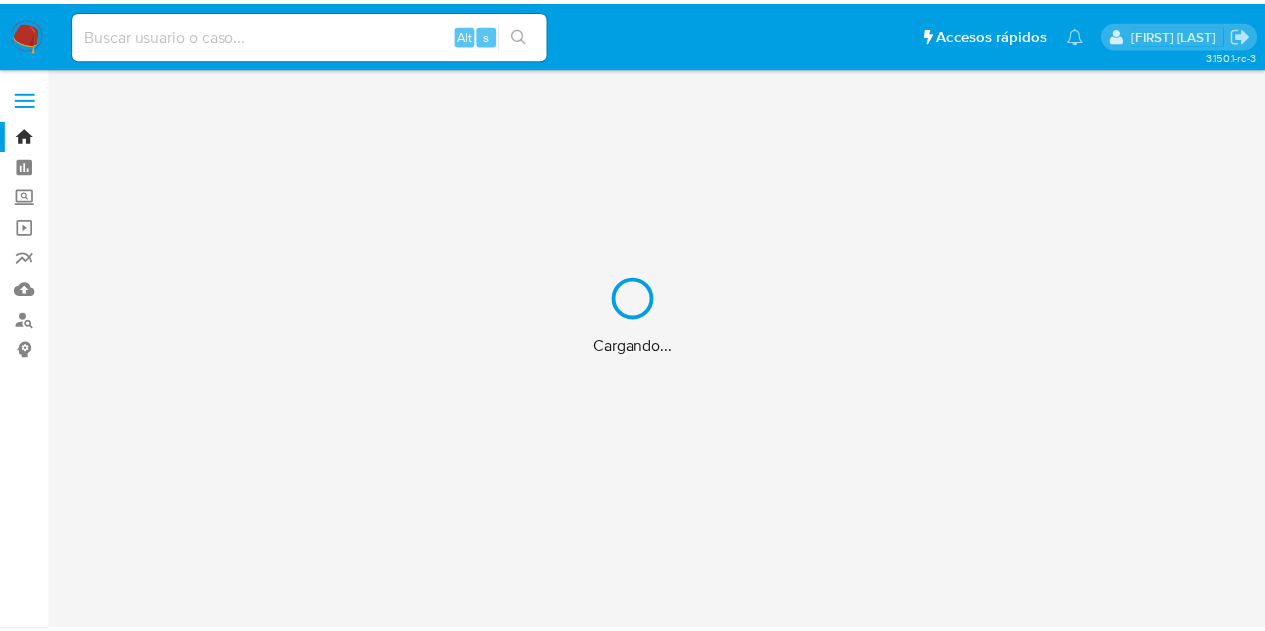 scroll, scrollTop: 0, scrollLeft: 0, axis: both 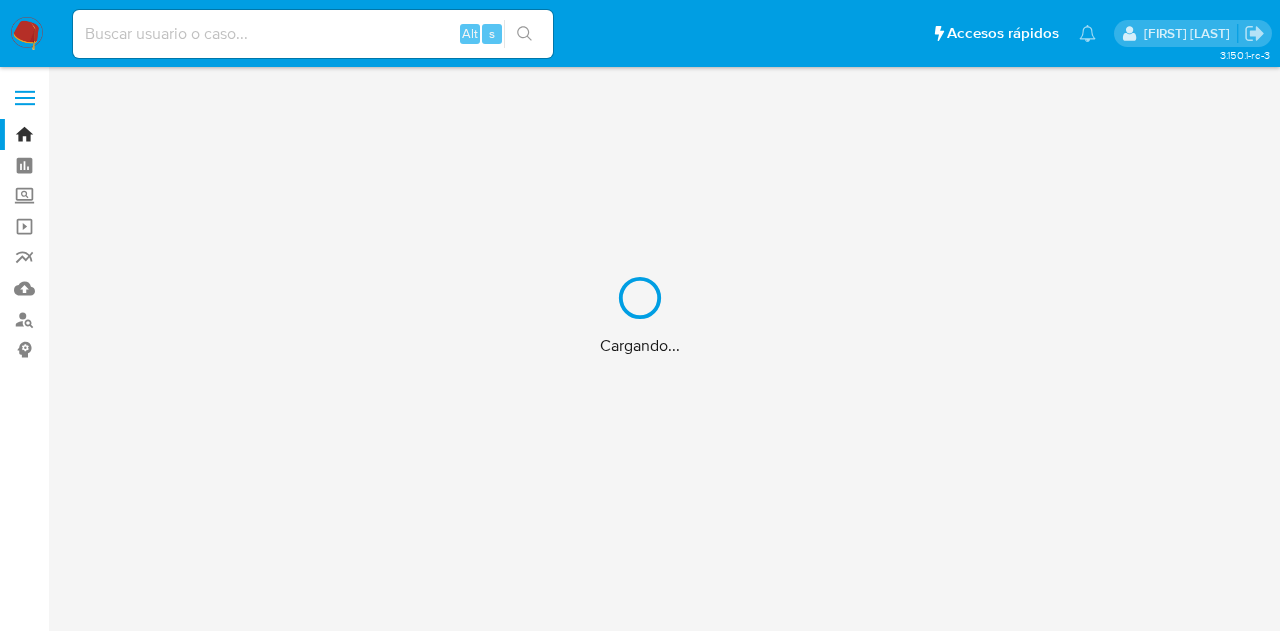 click on "Cargando..." at bounding box center [640, 315] 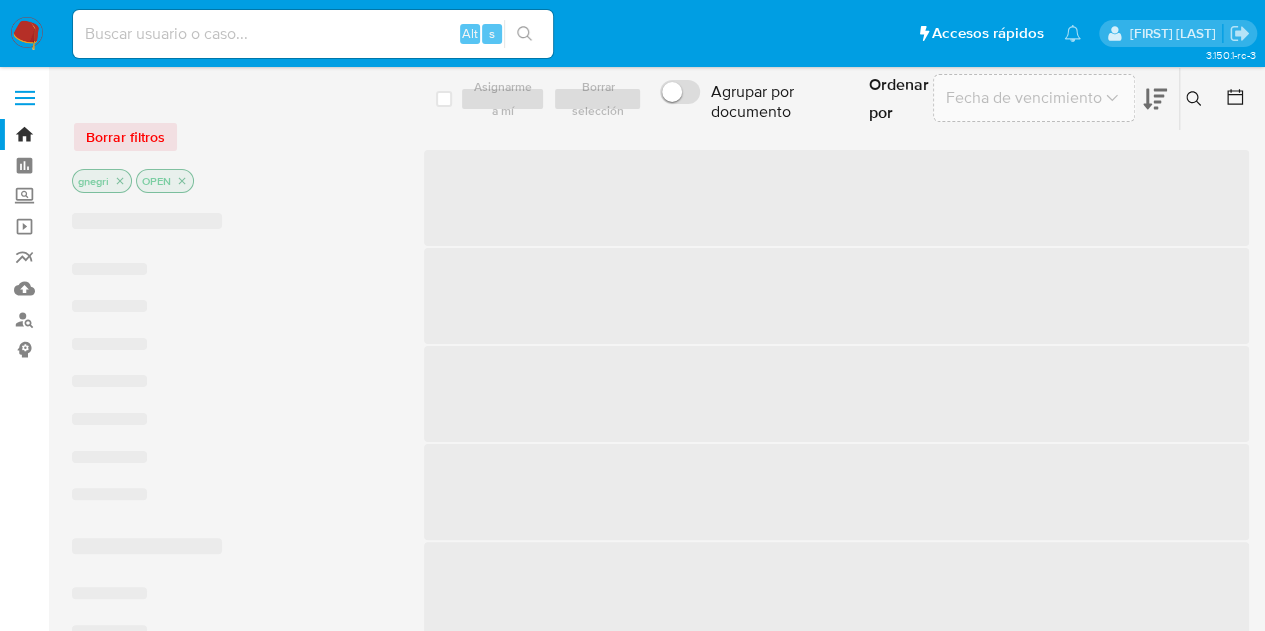 click at bounding box center (313, 34) 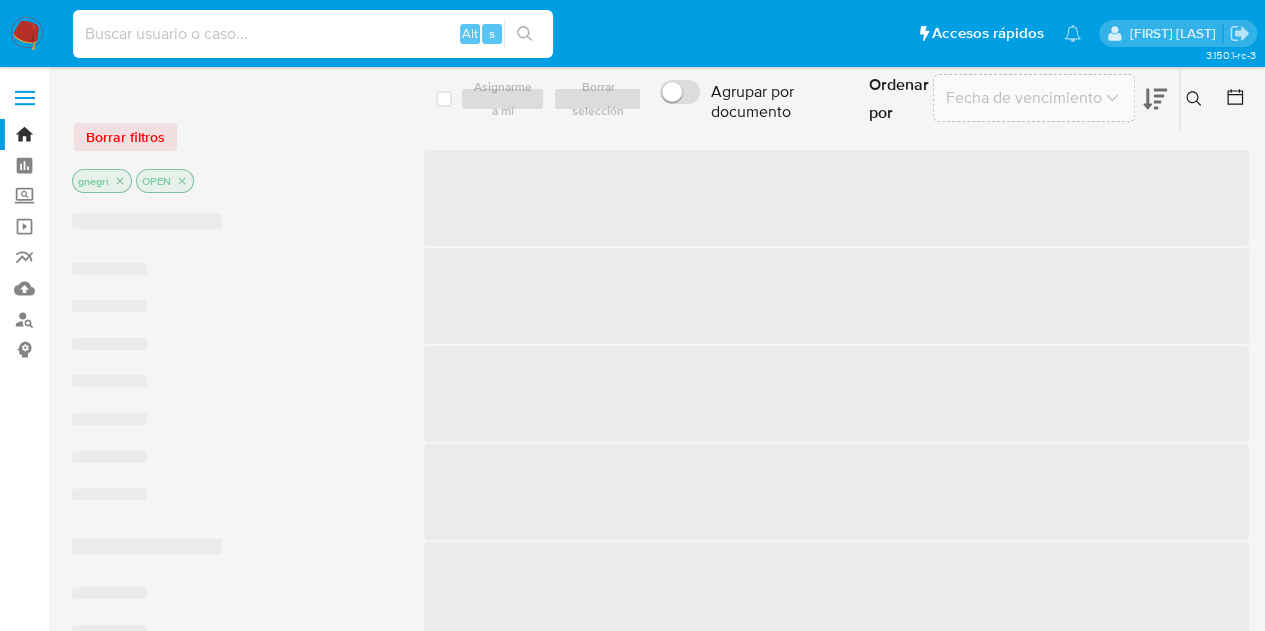 paste on "[NUMBER]" 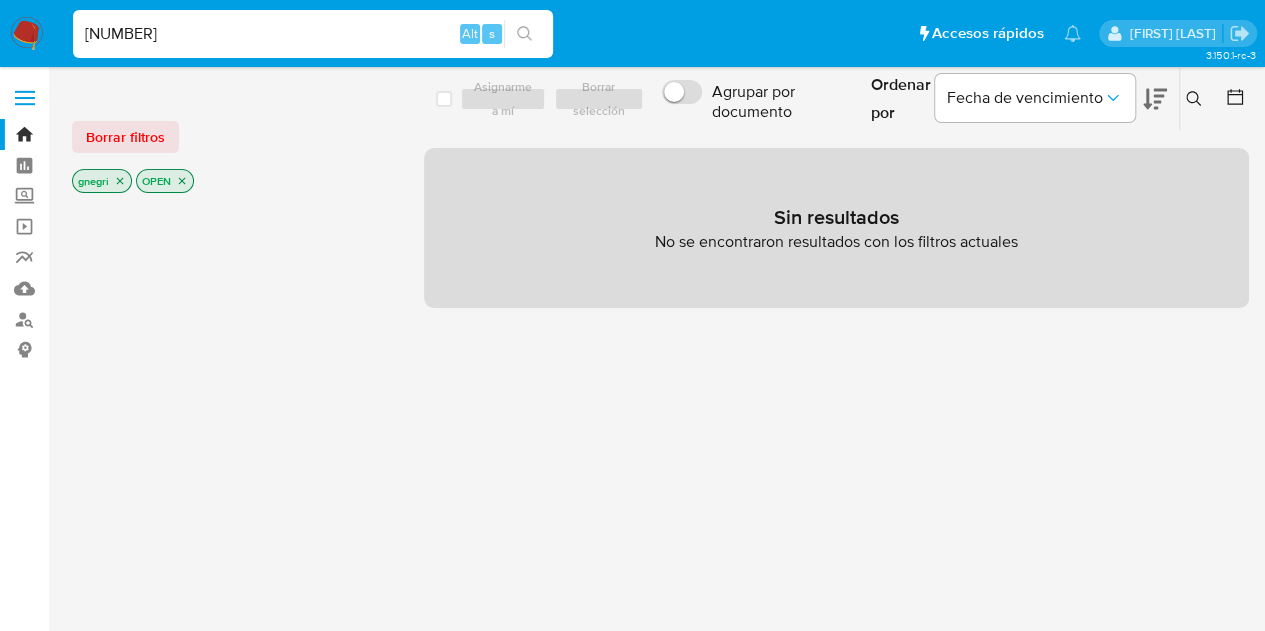 type on "[NUMBER]" 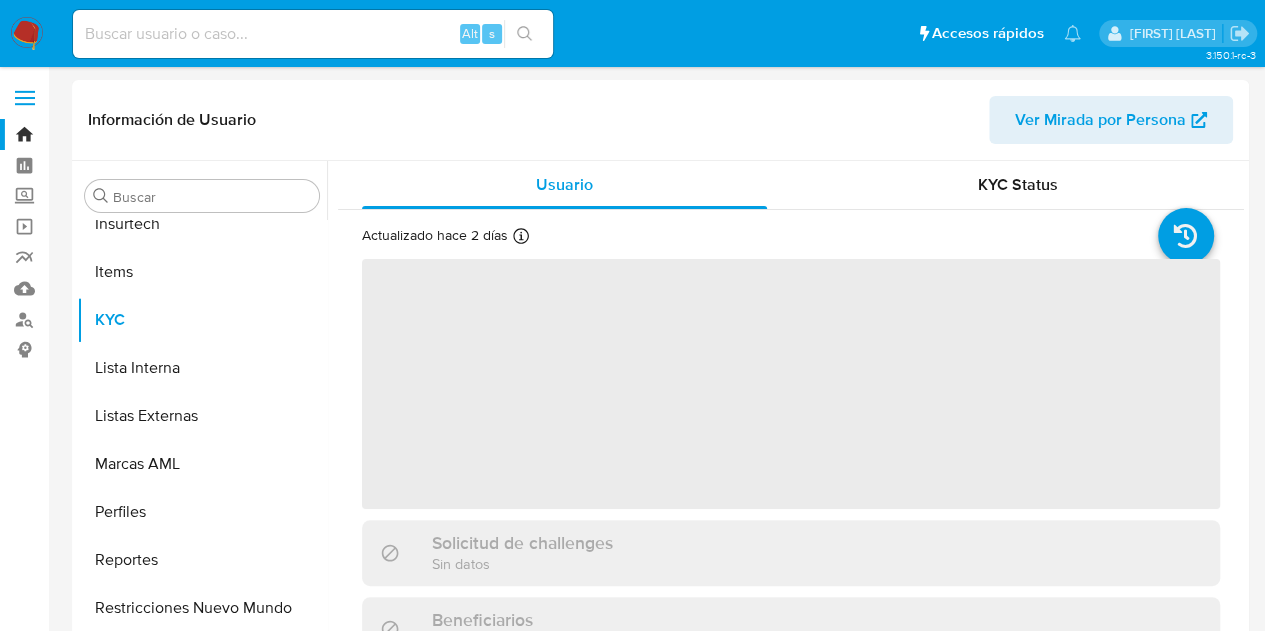 scroll, scrollTop: 845, scrollLeft: 0, axis: vertical 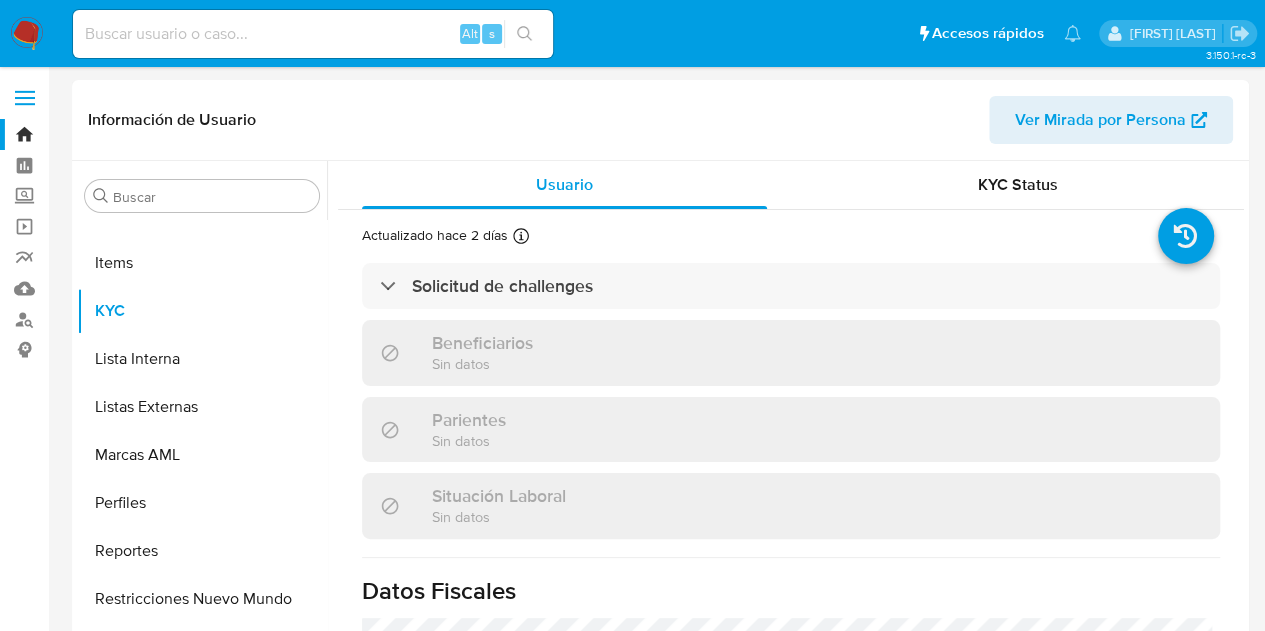 select on "10" 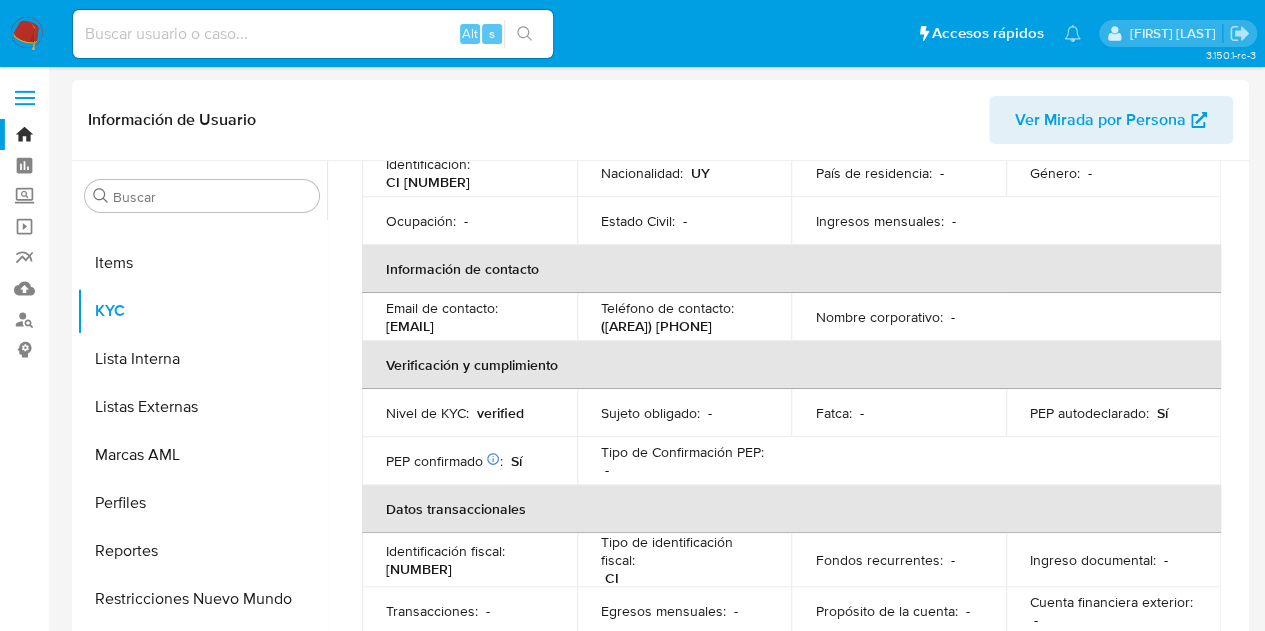 scroll, scrollTop: 800, scrollLeft: 0, axis: vertical 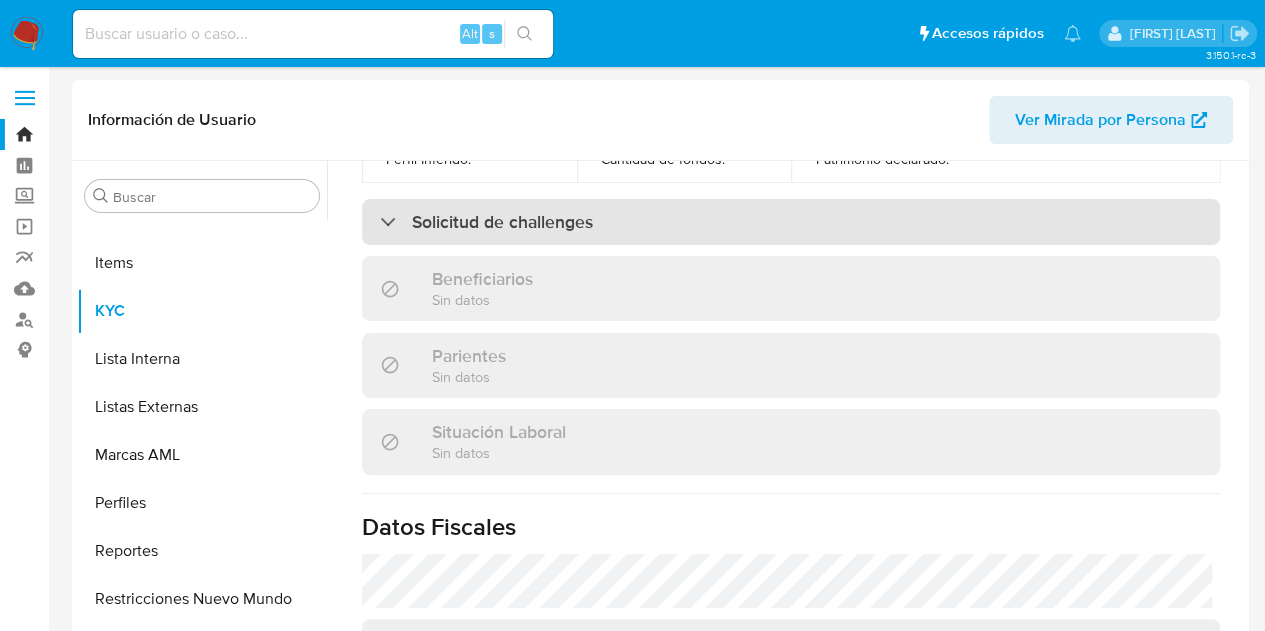 click on "Solicitud de challenges" at bounding box center (791, 222) 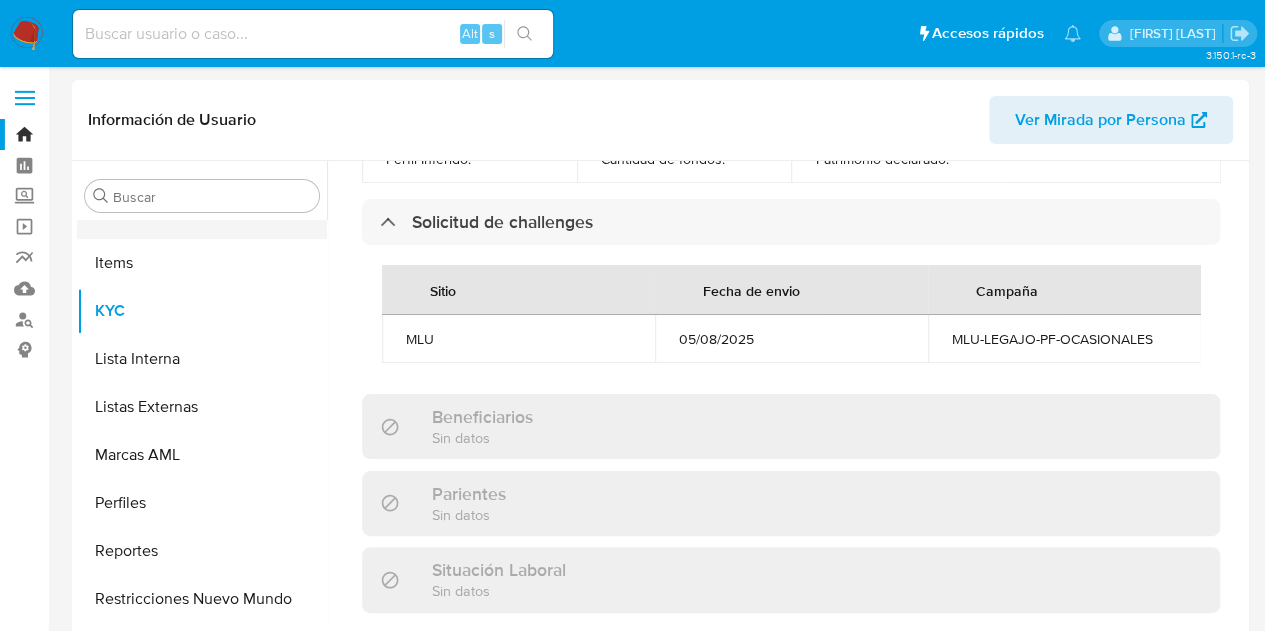 scroll, scrollTop: 645, scrollLeft: 0, axis: vertical 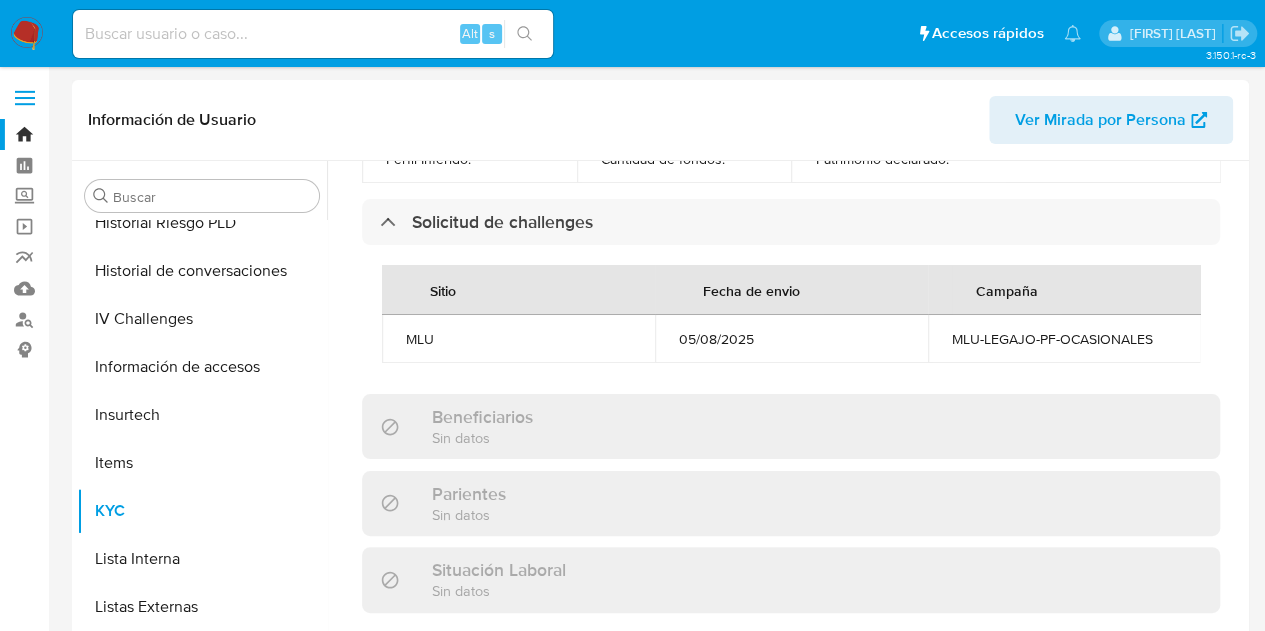 click on "Buscar Anticipos de dinero Archivos adjuntos Cruces y Relaciones Créditos Cuentas Bancarias Datos Modificados Devices Geolocation Direcciones Dispositivos Point Documentación Fecha Compliant General Historial Casos Historial Riesgo PLD Historial de conversaciones IV Challenges Información de accesos Insurtech Items KYC Lista Interna Listas Externas Marcas AML Perfiles Reportes Restricciones Nuevo Mundo Tarjetas" at bounding box center (202, 418) 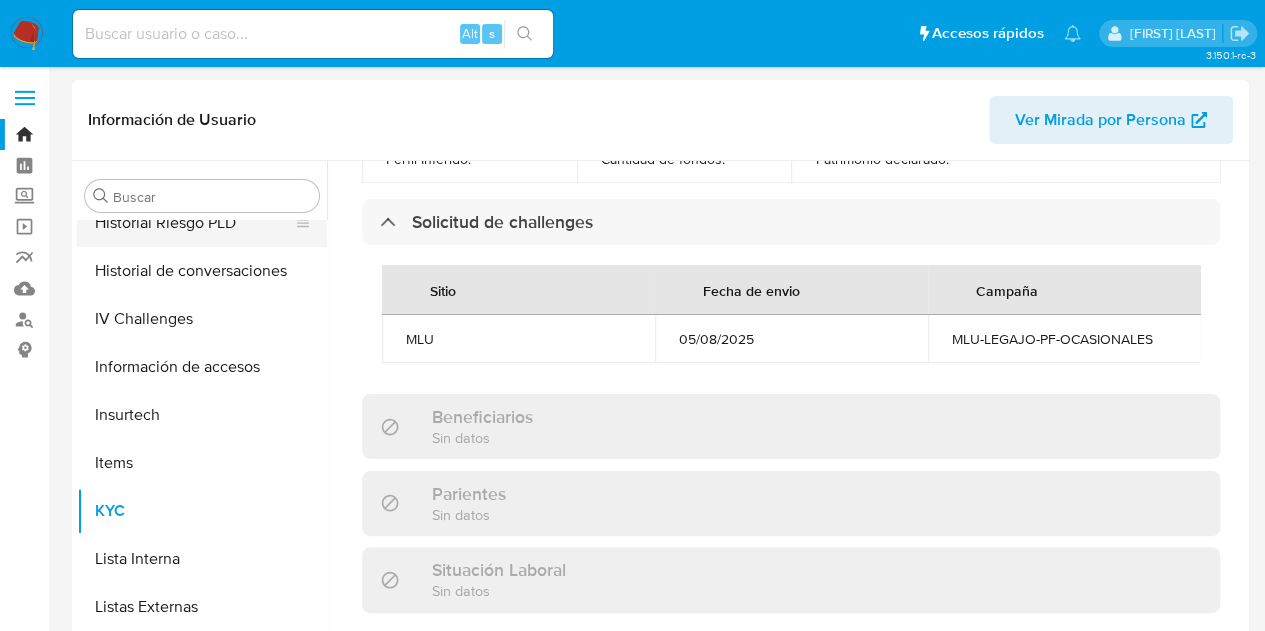 click on "Historial Riesgo PLD" at bounding box center (194, 223) 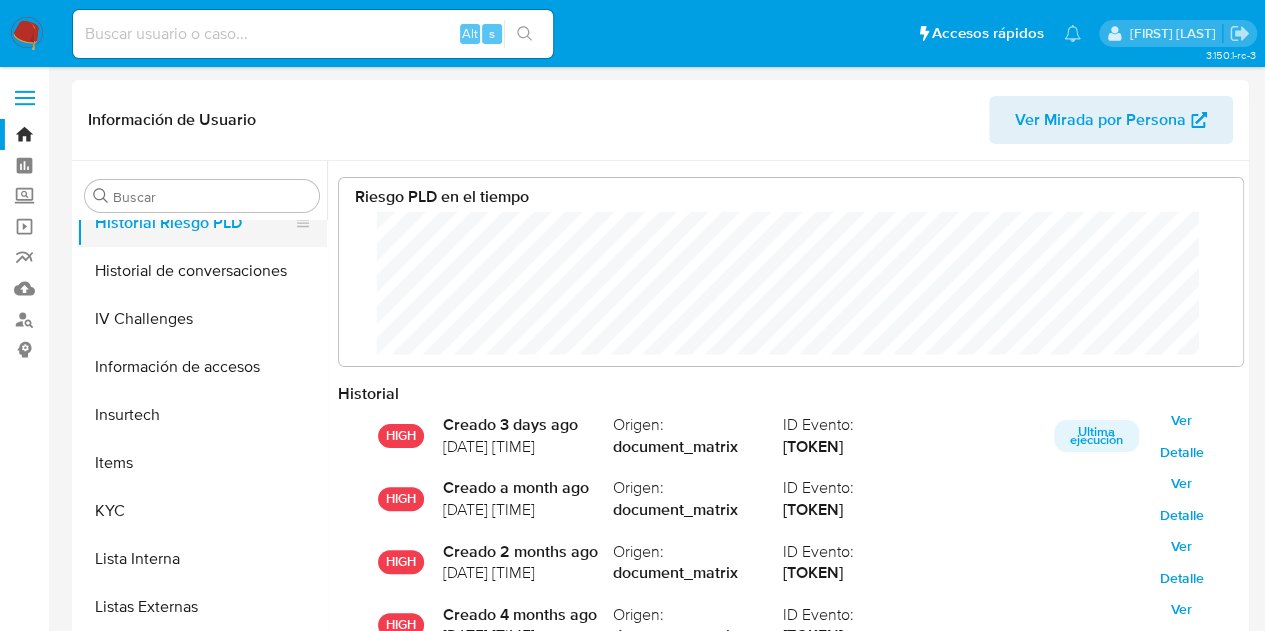 scroll, scrollTop: 999850, scrollLeft: 999135, axis: both 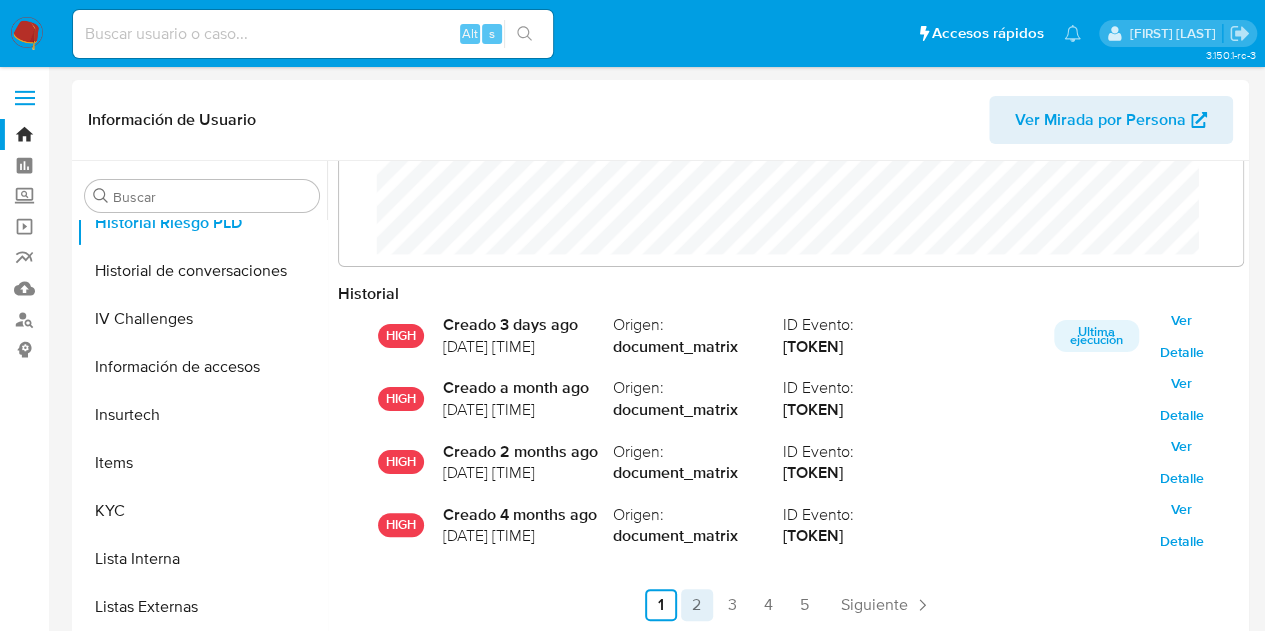 click on "2" at bounding box center [697, 605] 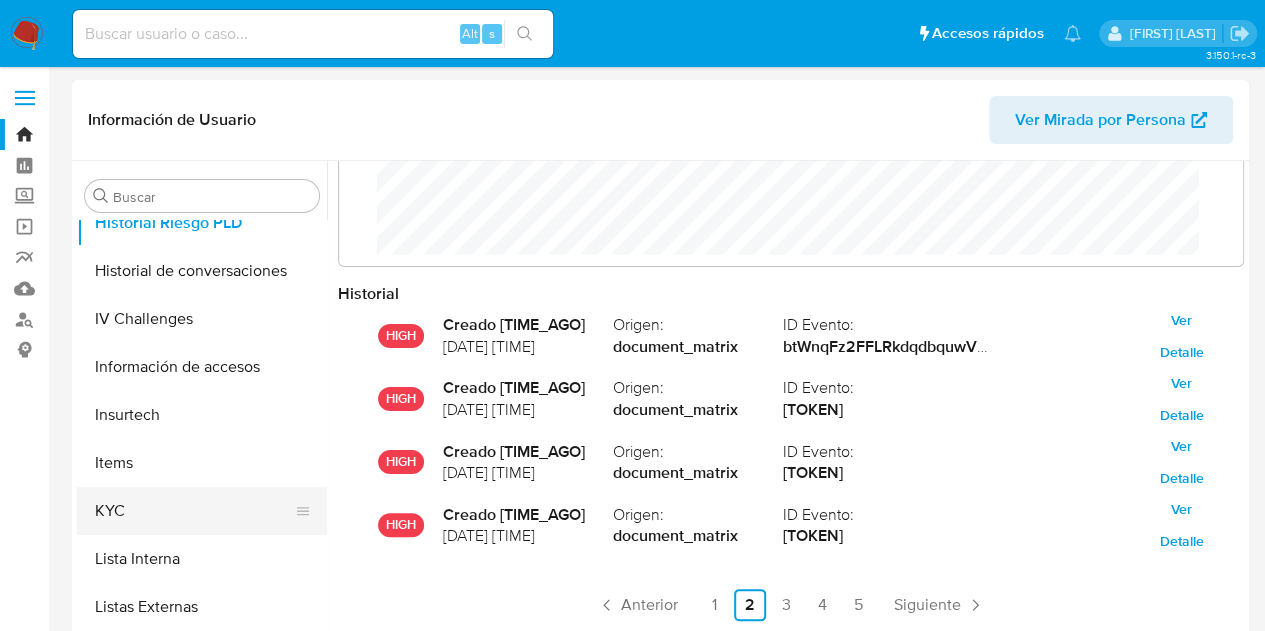 click on "KYC" at bounding box center [194, 511] 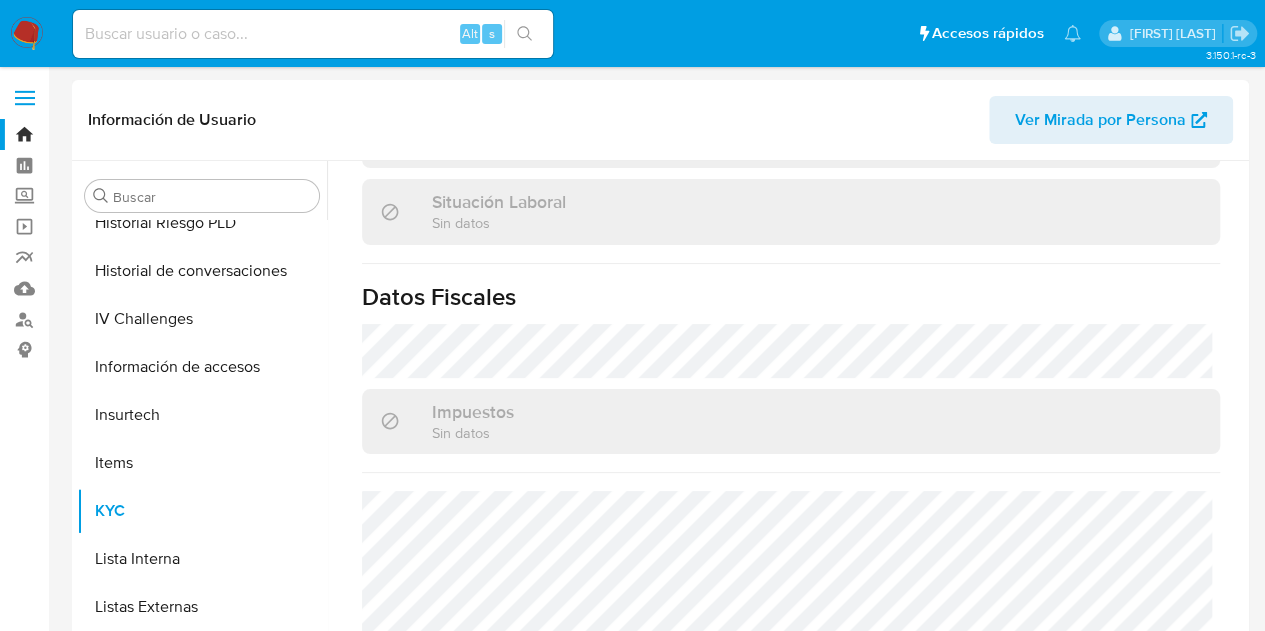 scroll, scrollTop: 1055, scrollLeft: 0, axis: vertical 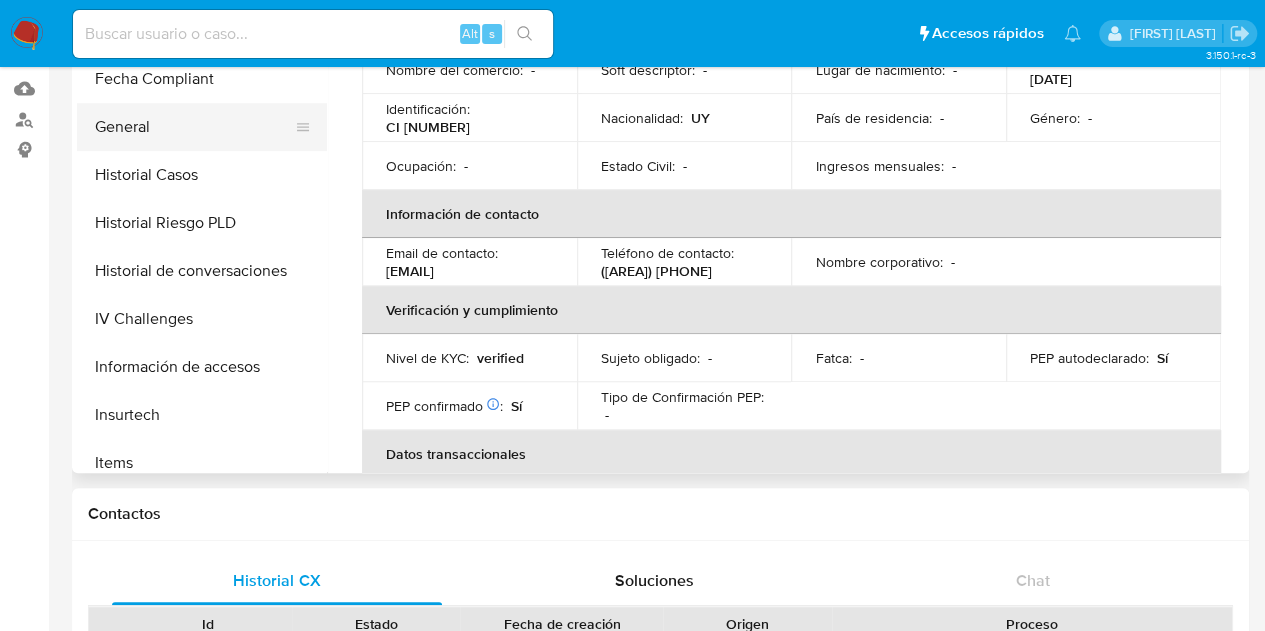 click on "General" at bounding box center [194, 127] 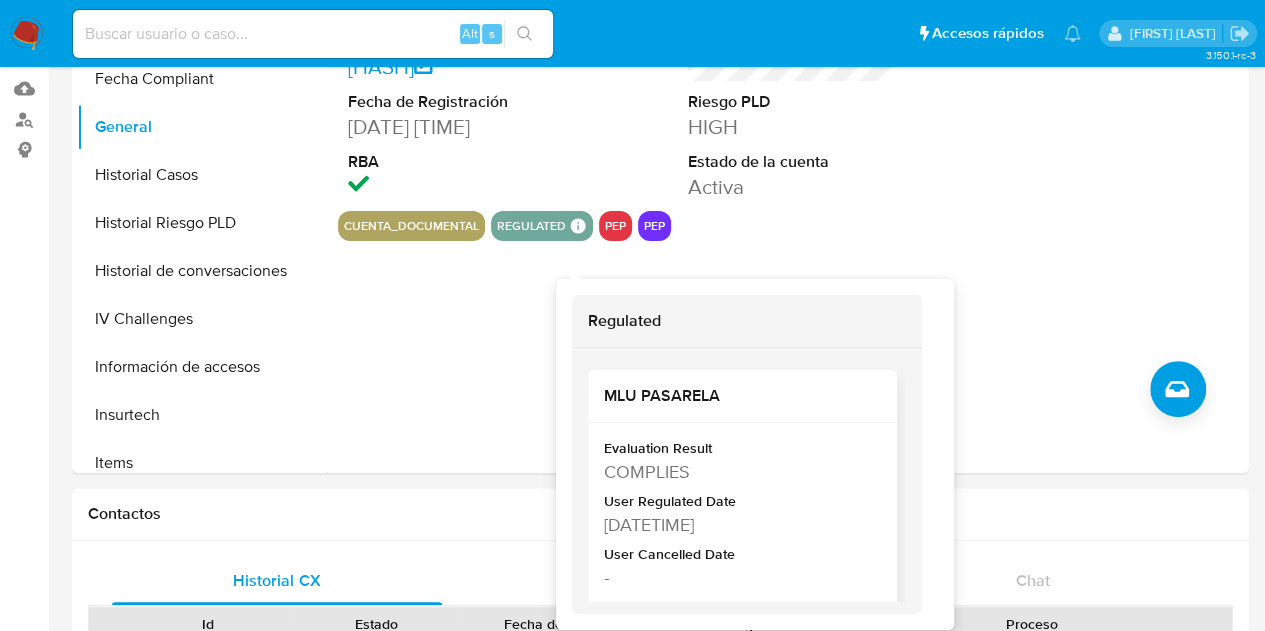 scroll, scrollTop: 97, scrollLeft: 0, axis: vertical 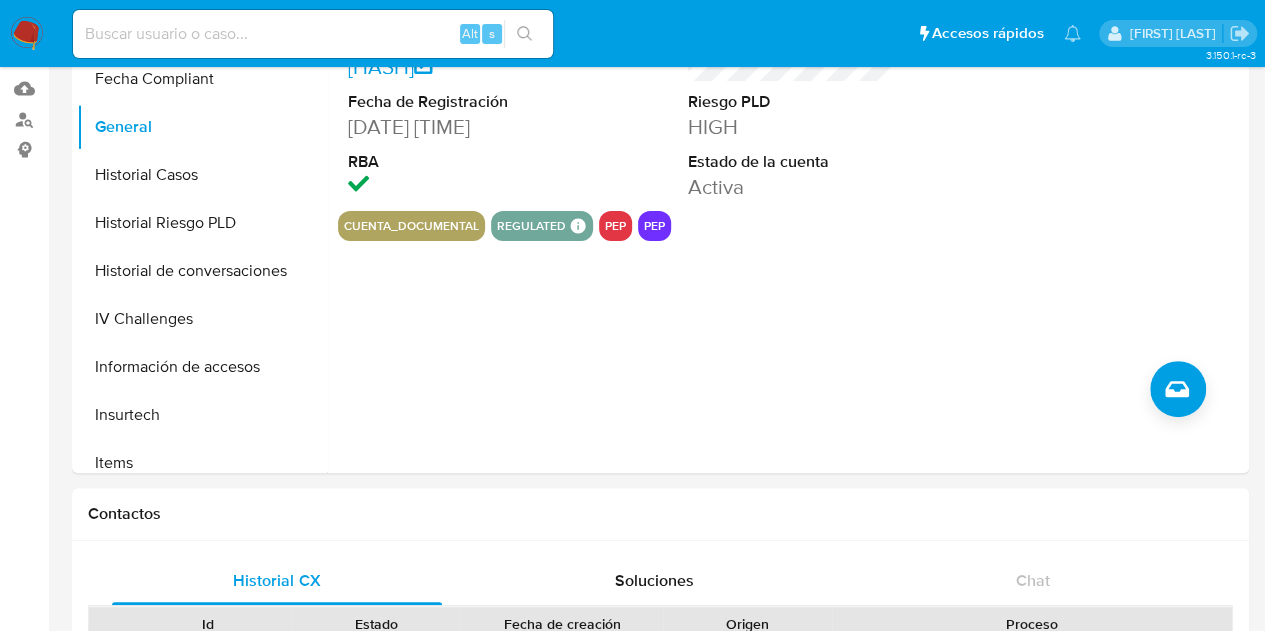 click at bounding box center (313, 34) 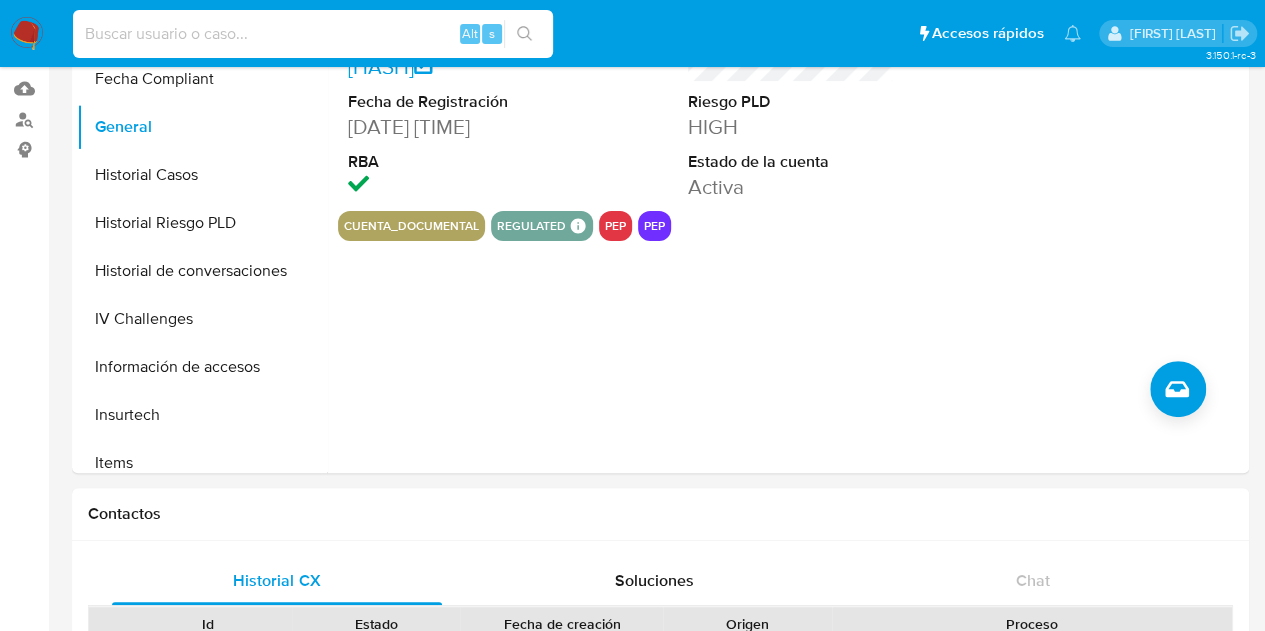 paste on "[NUMBER]" 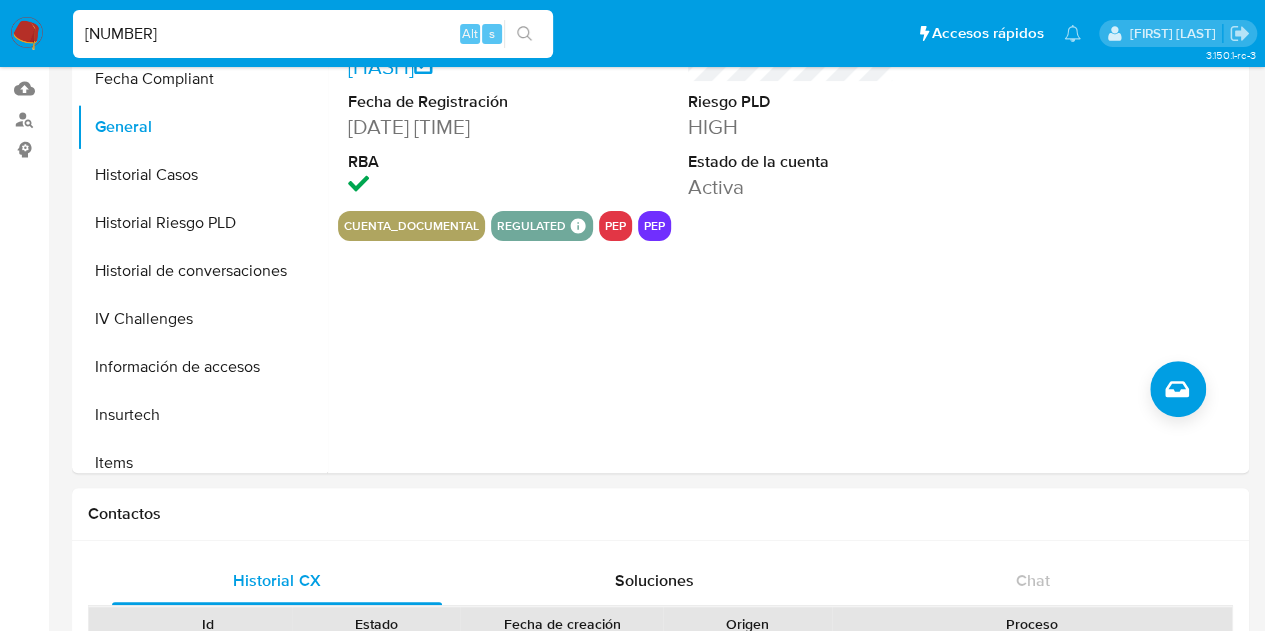 type on "[NUMBER]" 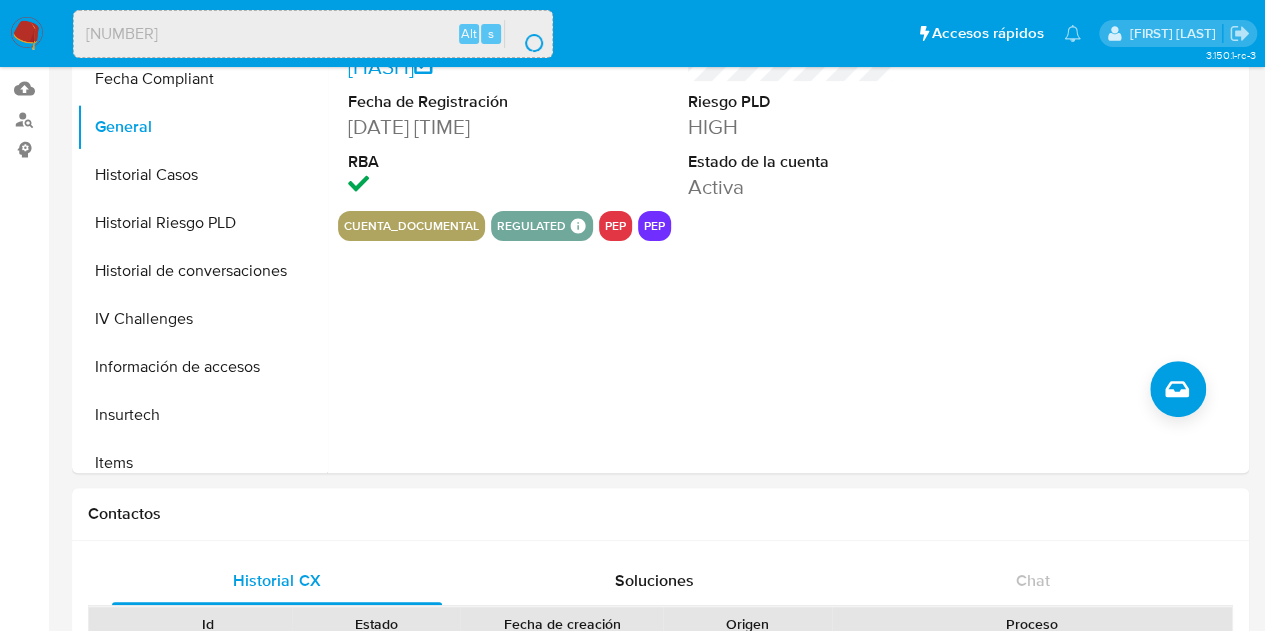 scroll, scrollTop: 0, scrollLeft: 0, axis: both 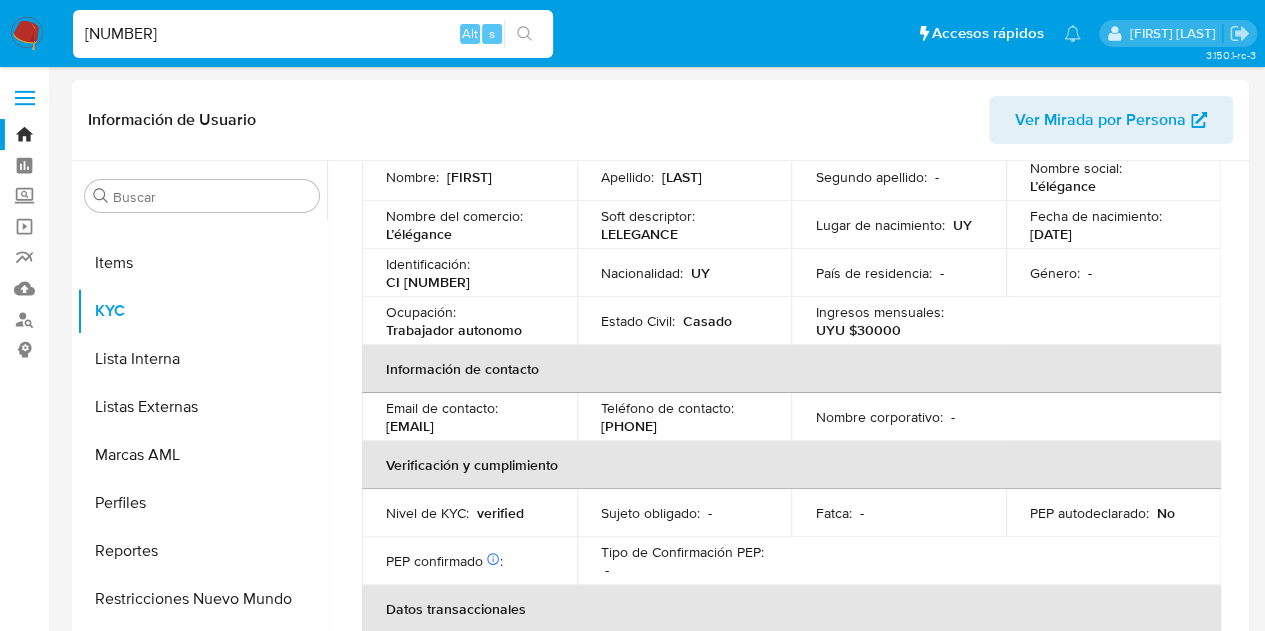 click on "Estado Civil :" at bounding box center (638, 321) 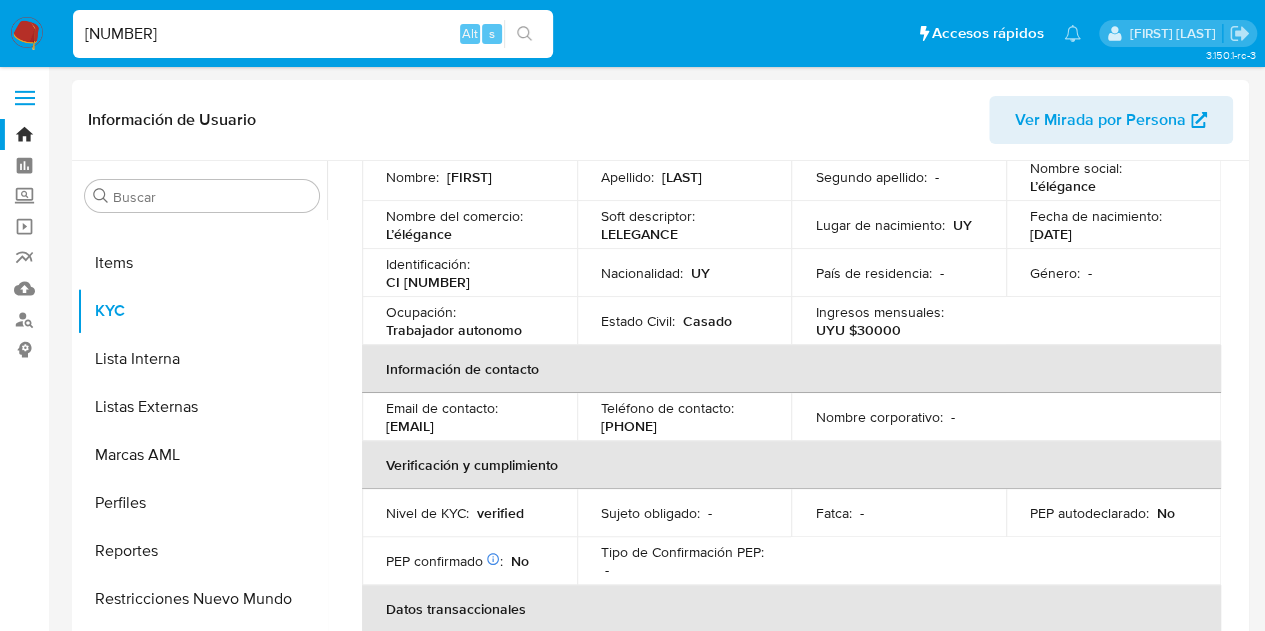 select on "10" 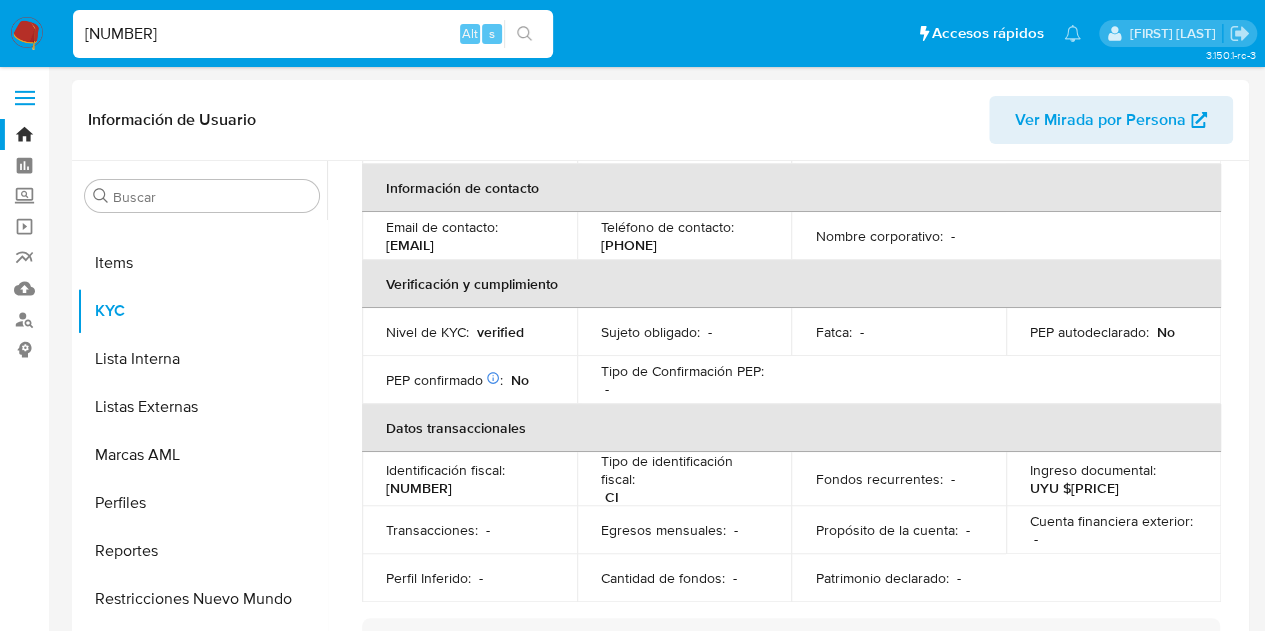 scroll, scrollTop: 600, scrollLeft: 0, axis: vertical 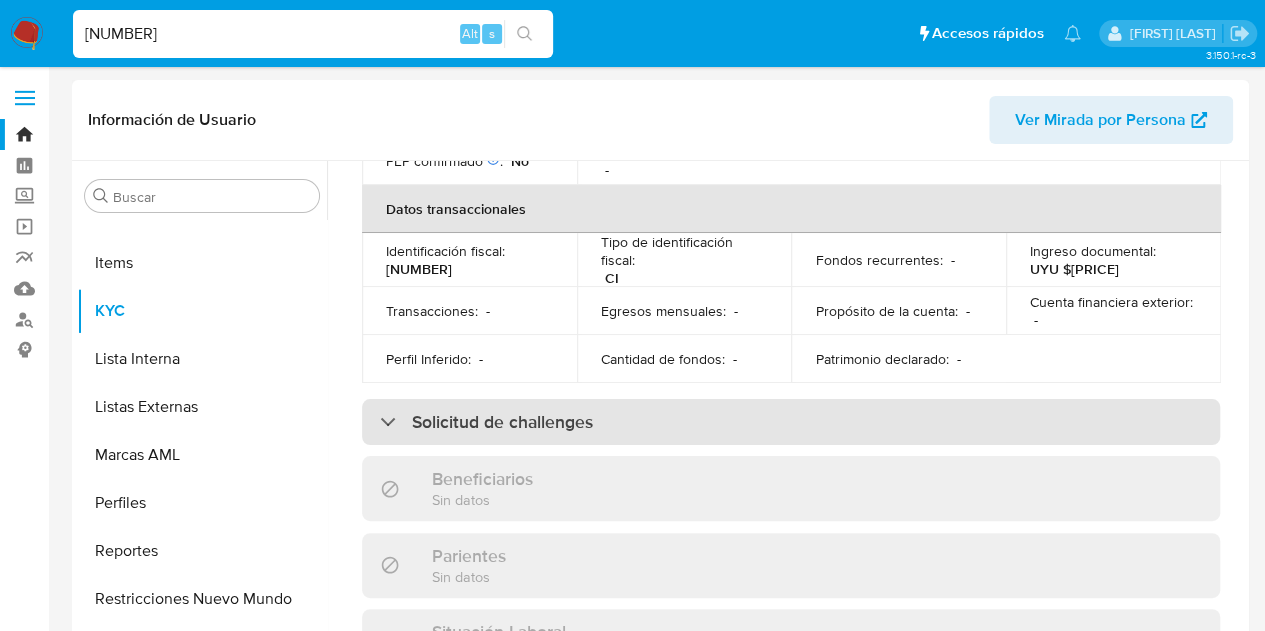 click on "Solicitud de challenges" at bounding box center (791, 422) 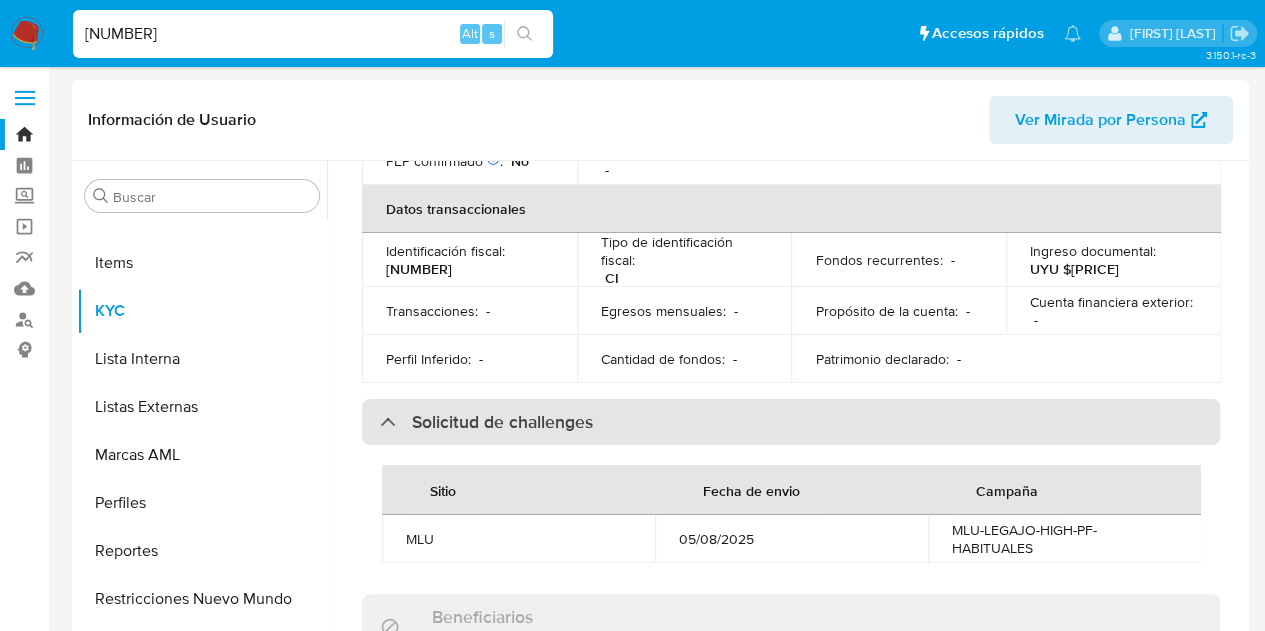 click on "Solicitud de challenges" at bounding box center (791, 422) 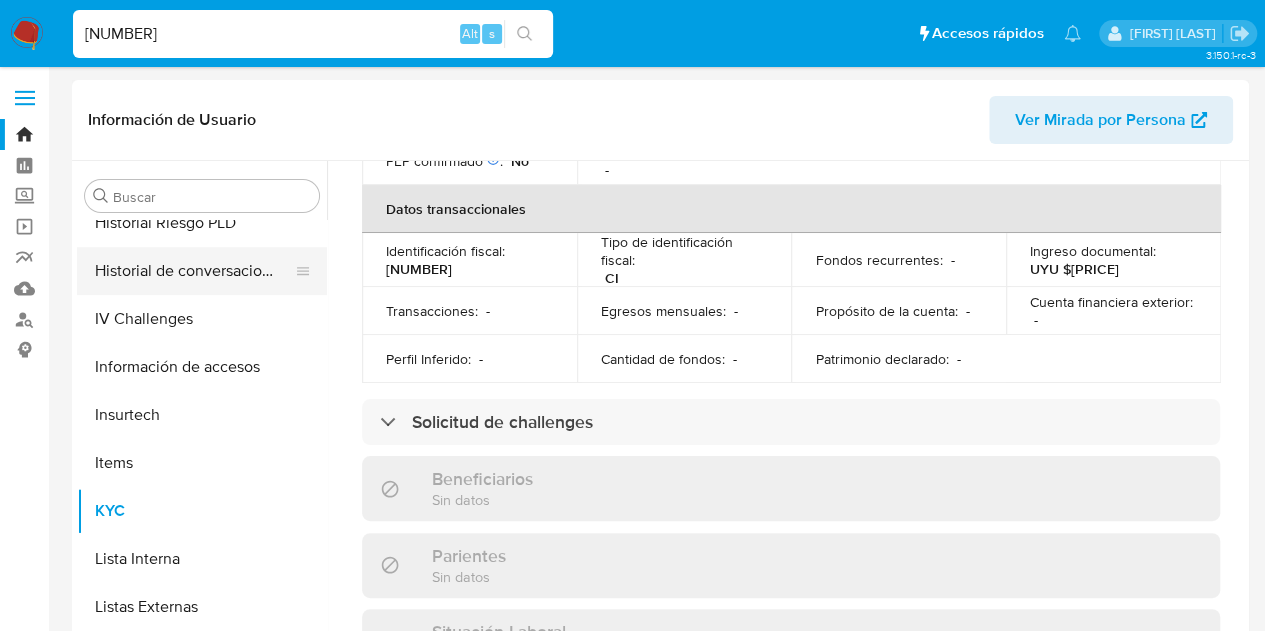 scroll, scrollTop: 545, scrollLeft: 0, axis: vertical 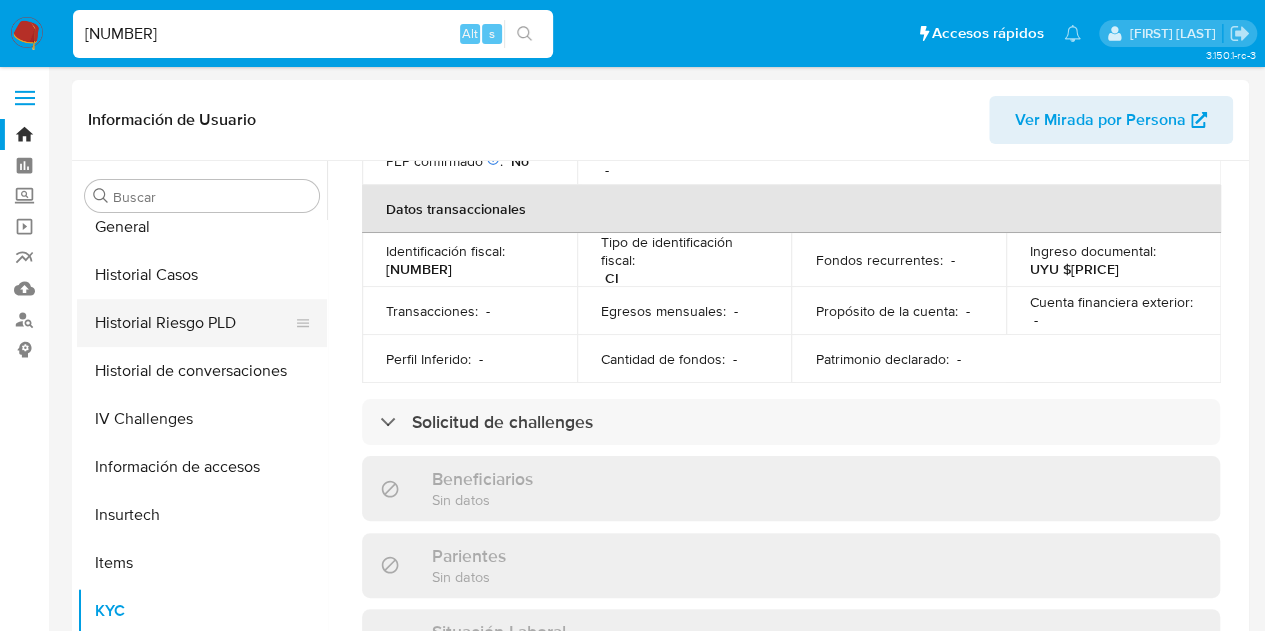 click on "Historial Riesgo PLD" at bounding box center [194, 323] 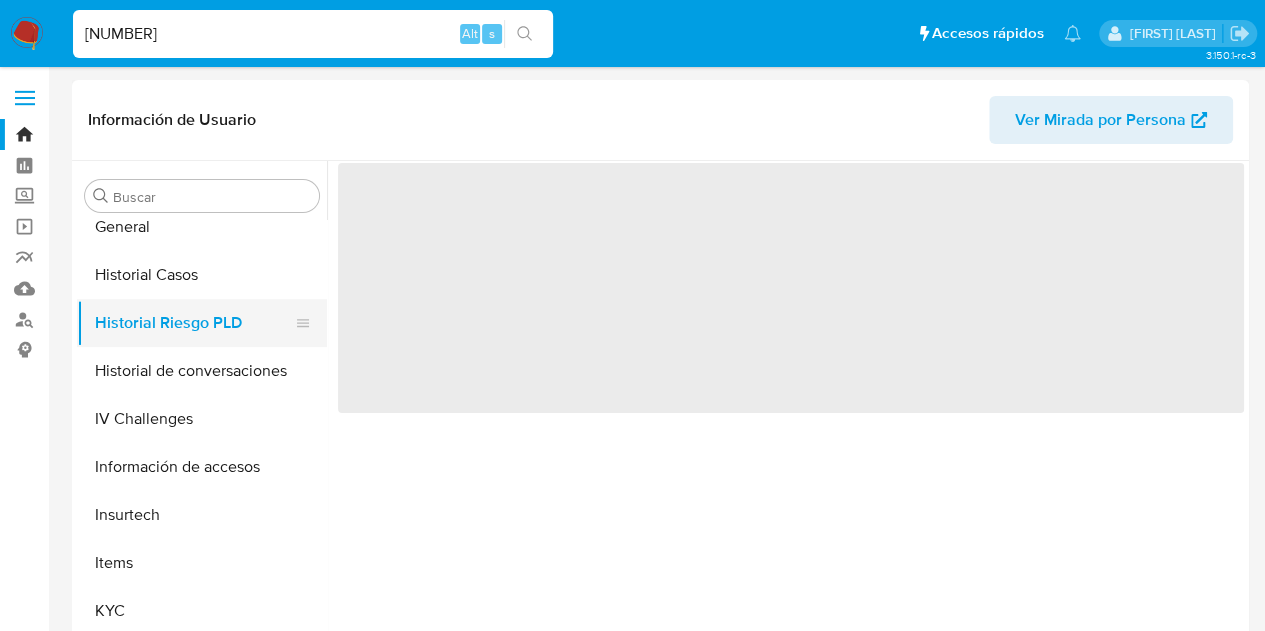 scroll, scrollTop: 0, scrollLeft: 0, axis: both 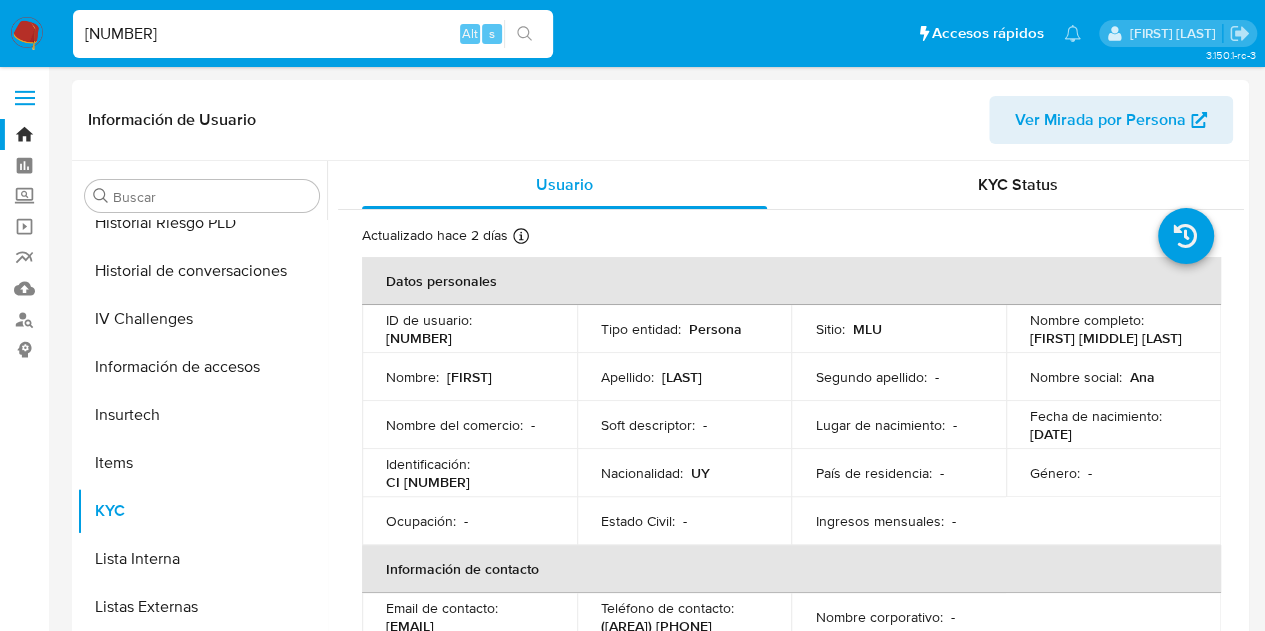 select on "10" 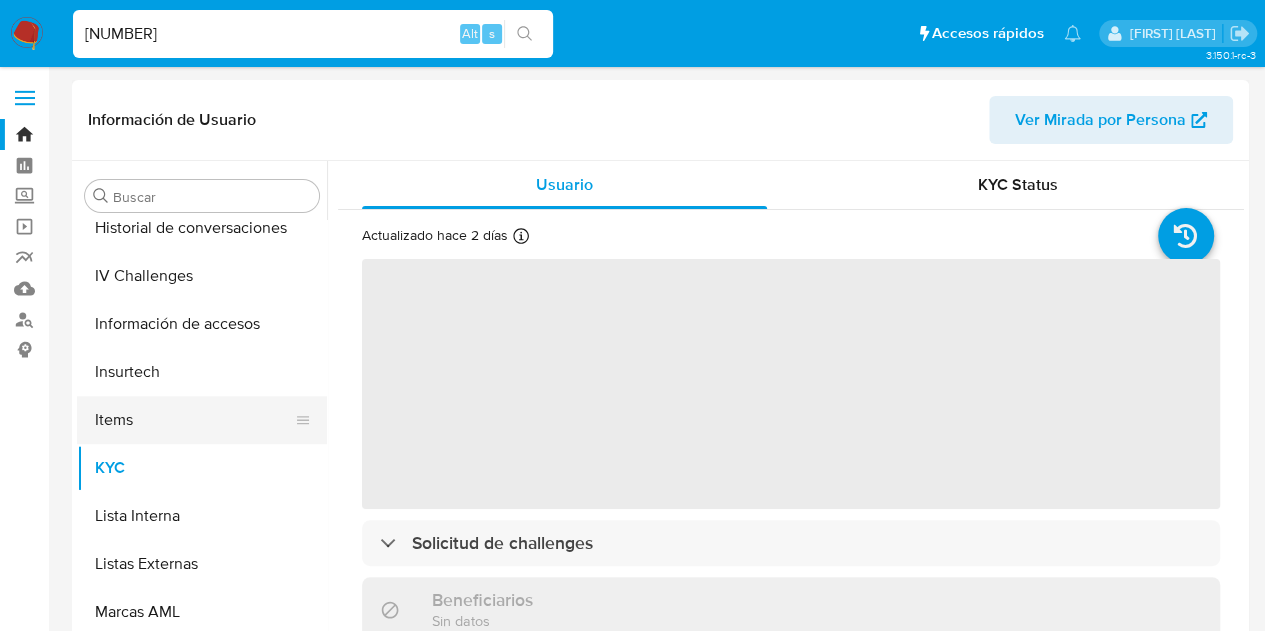 scroll, scrollTop: 845, scrollLeft: 0, axis: vertical 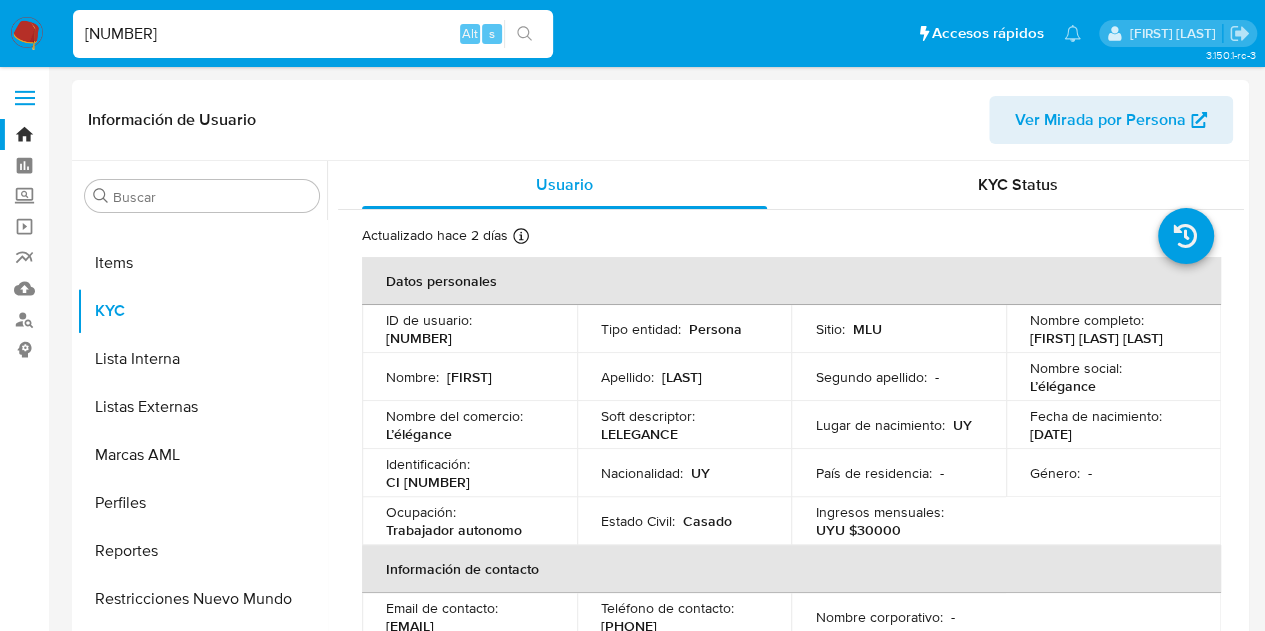 select on "10" 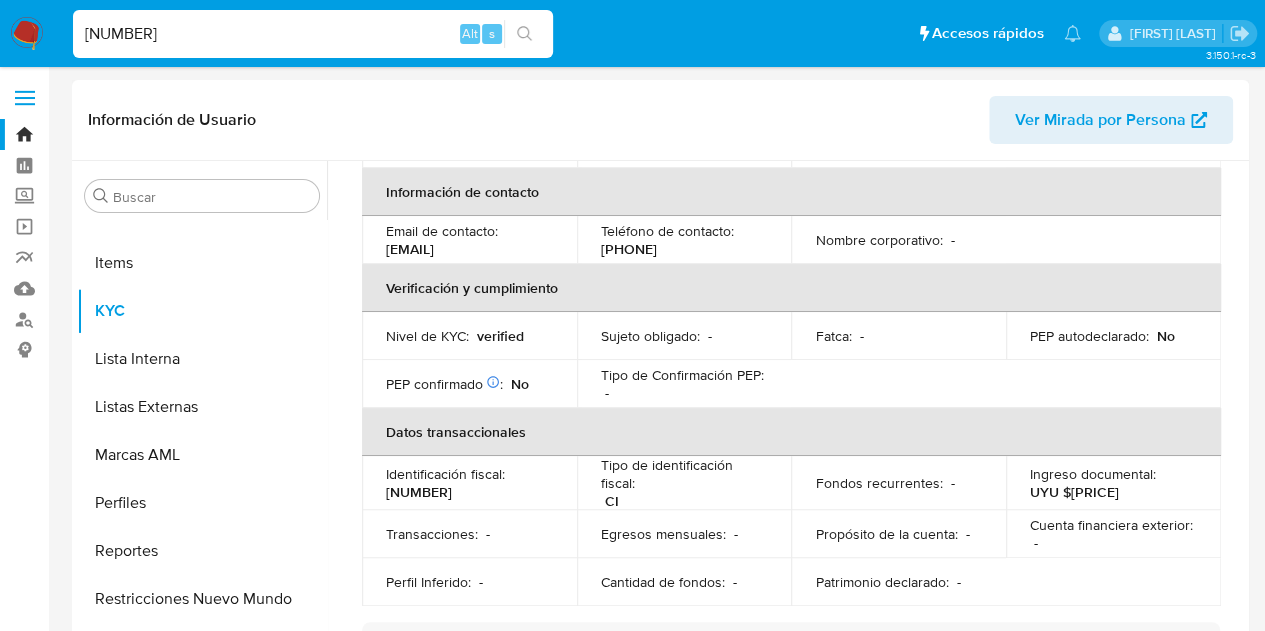scroll, scrollTop: 400, scrollLeft: 0, axis: vertical 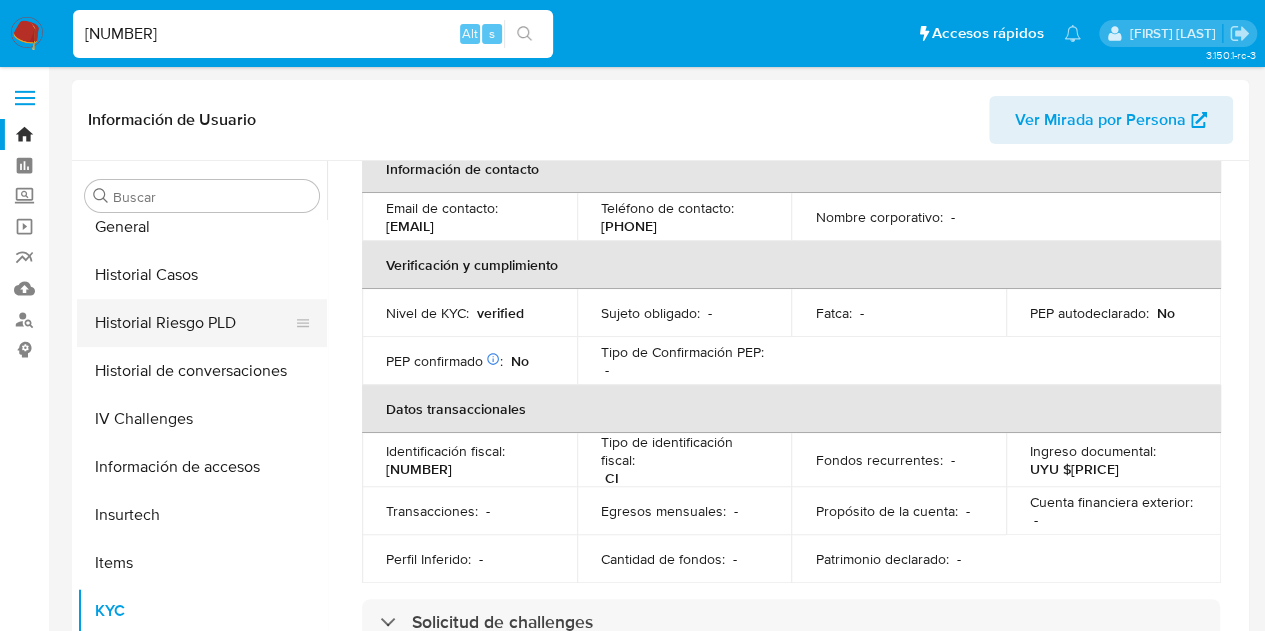 click on "Historial Riesgo PLD" at bounding box center (194, 323) 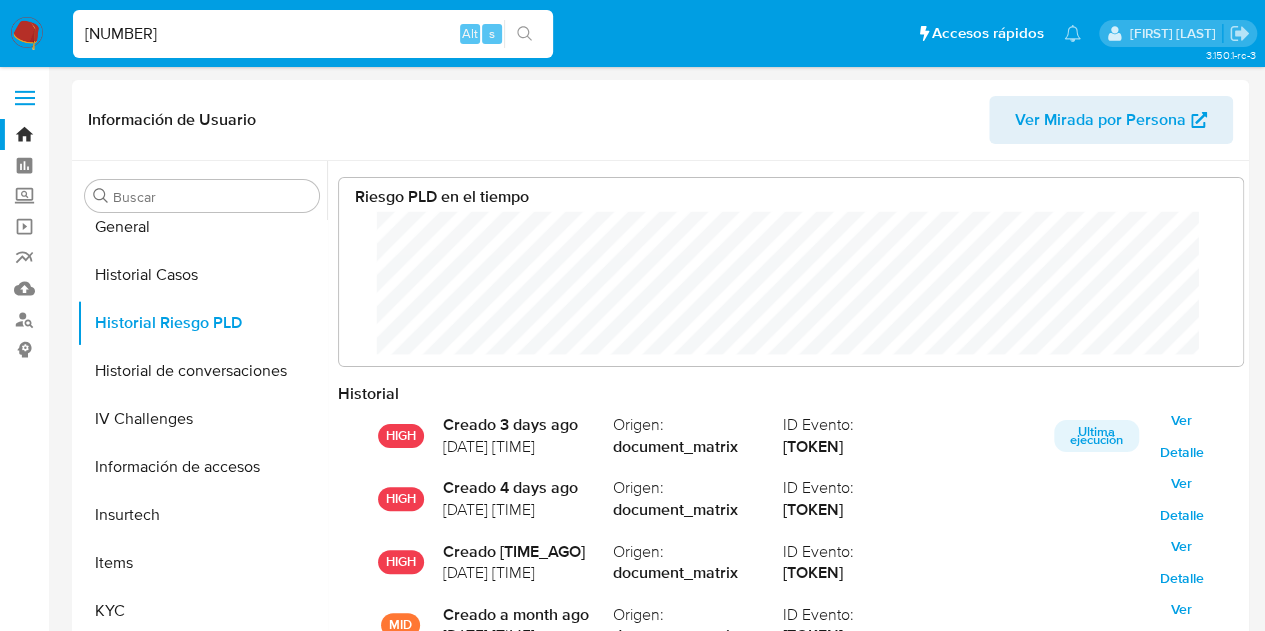scroll, scrollTop: 58, scrollLeft: 0, axis: vertical 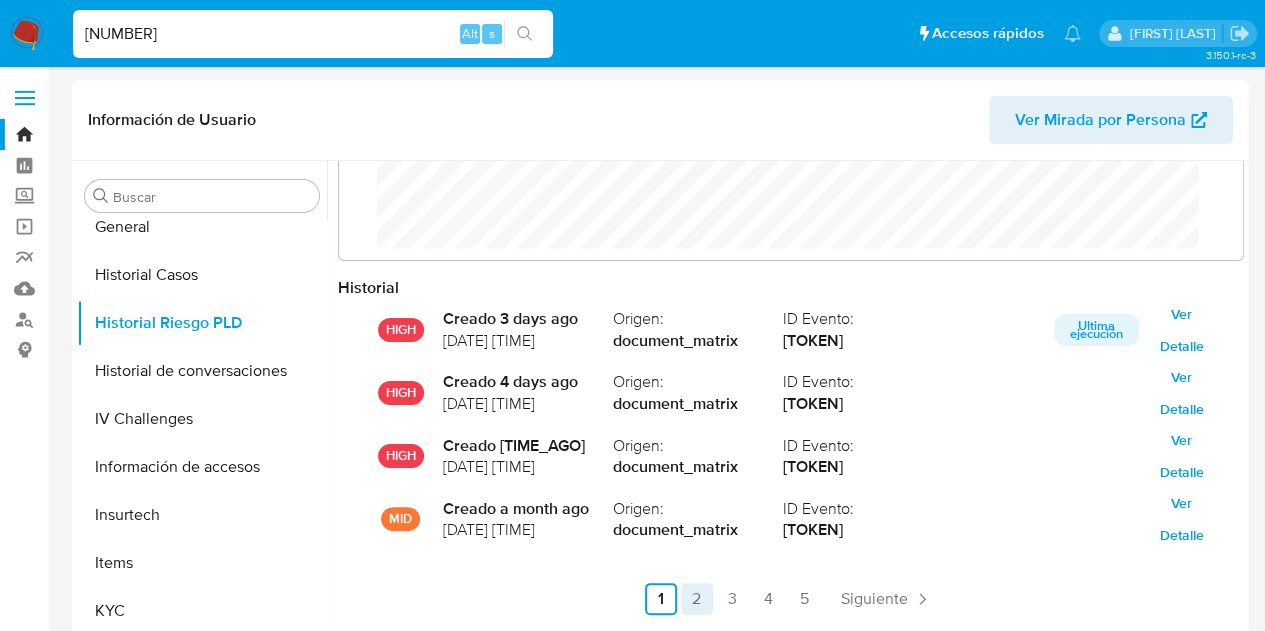 click on "2" at bounding box center (697, 599) 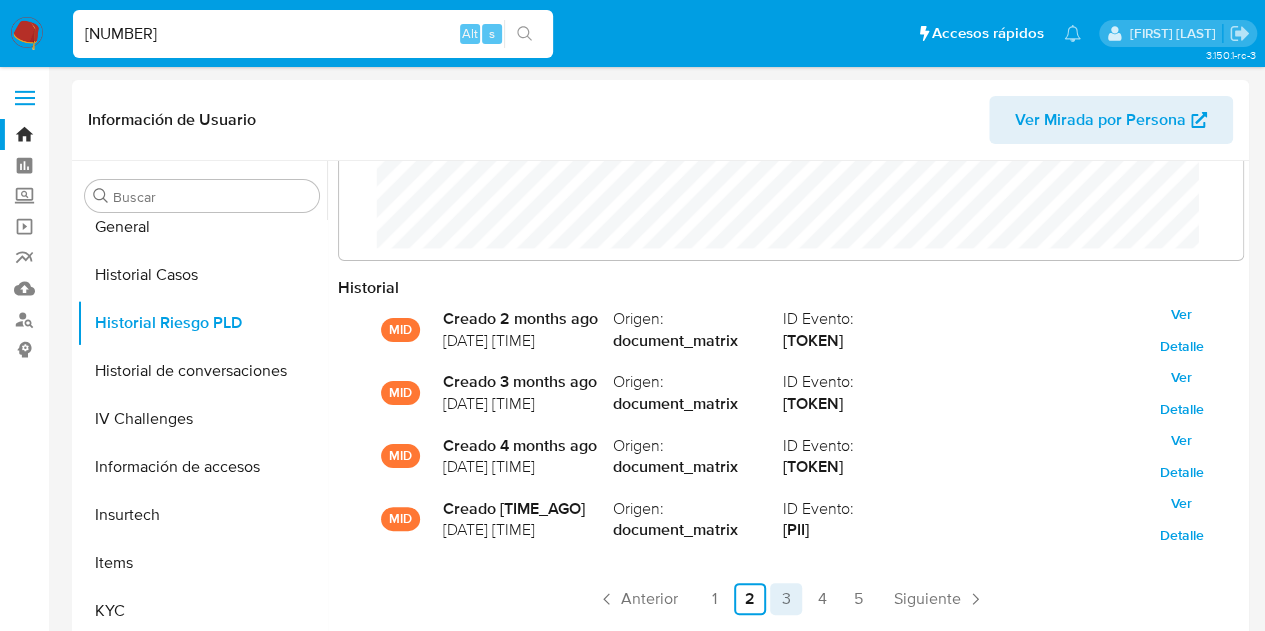 click on "3" at bounding box center [786, 599] 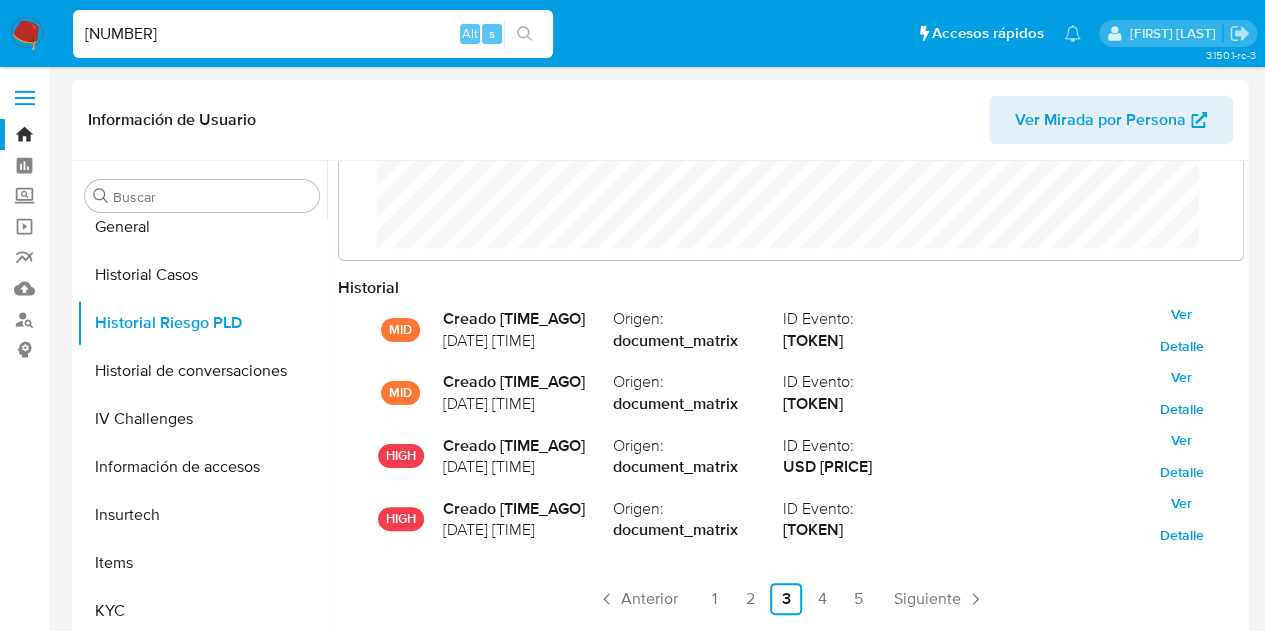 click on "[NUMBER]" at bounding box center [313, 34] 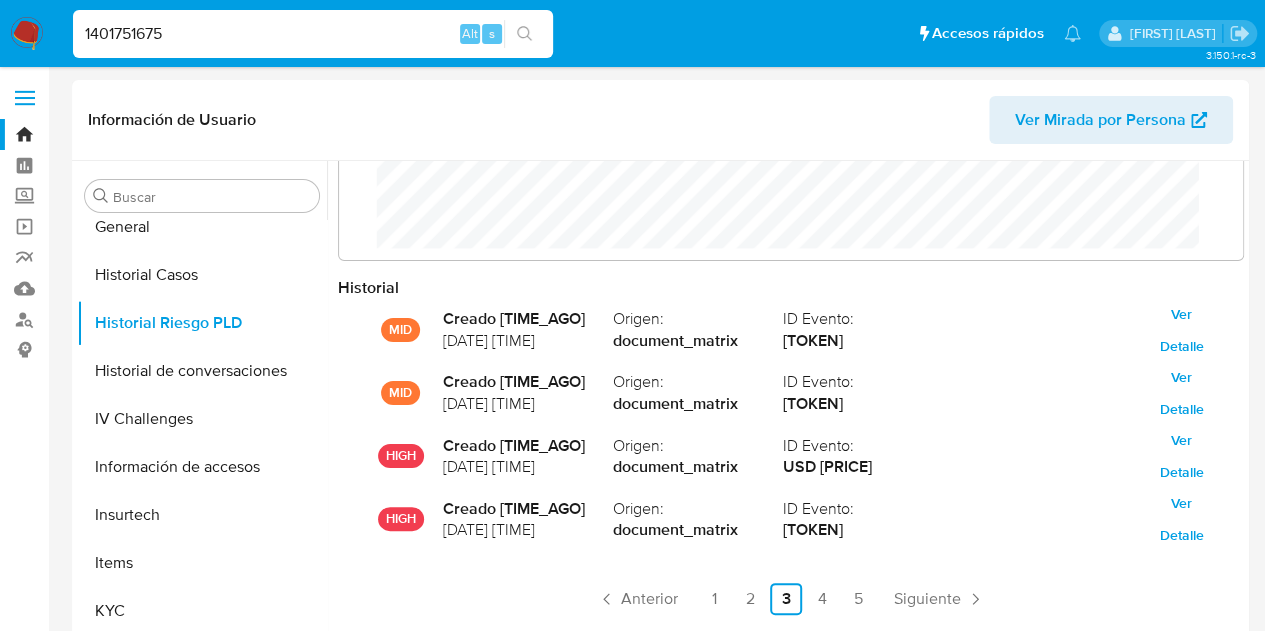 type on "1401751675" 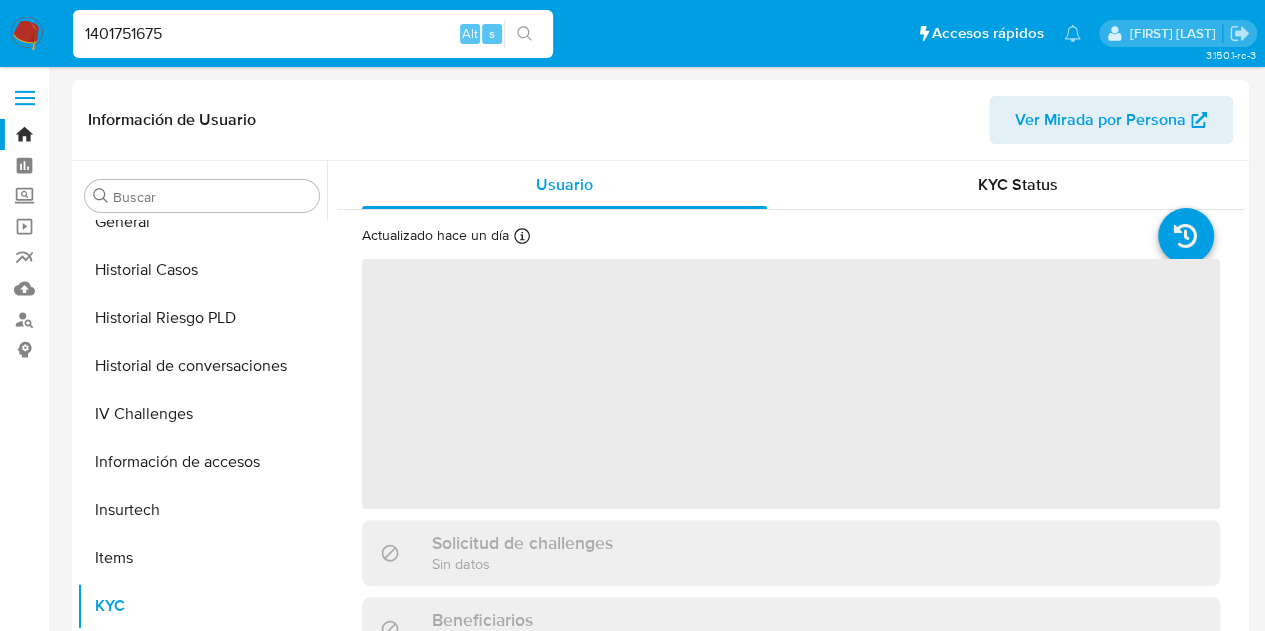 scroll, scrollTop: 845, scrollLeft: 0, axis: vertical 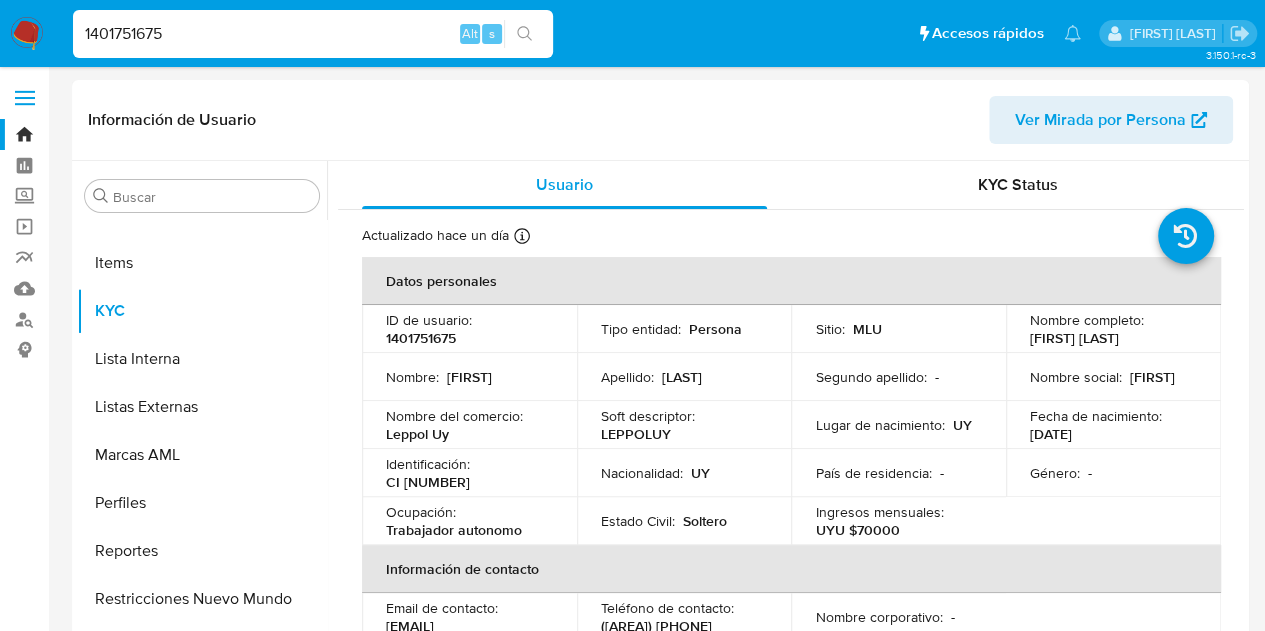 select on "10" 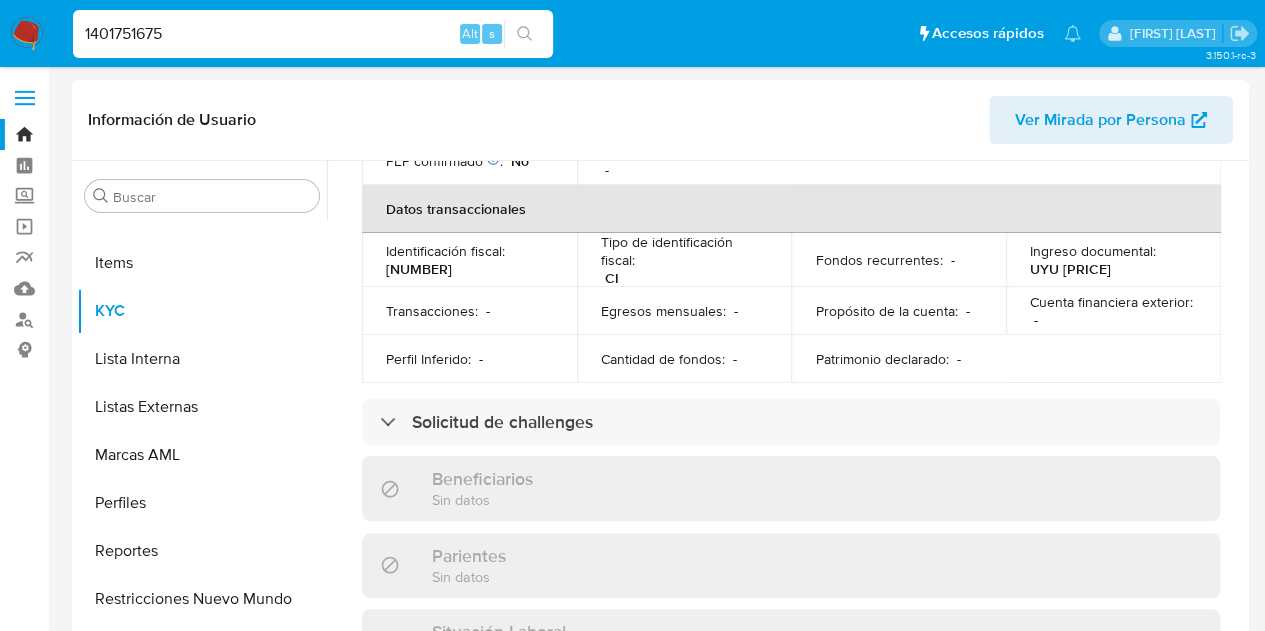 scroll, scrollTop: 600, scrollLeft: 0, axis: vertical 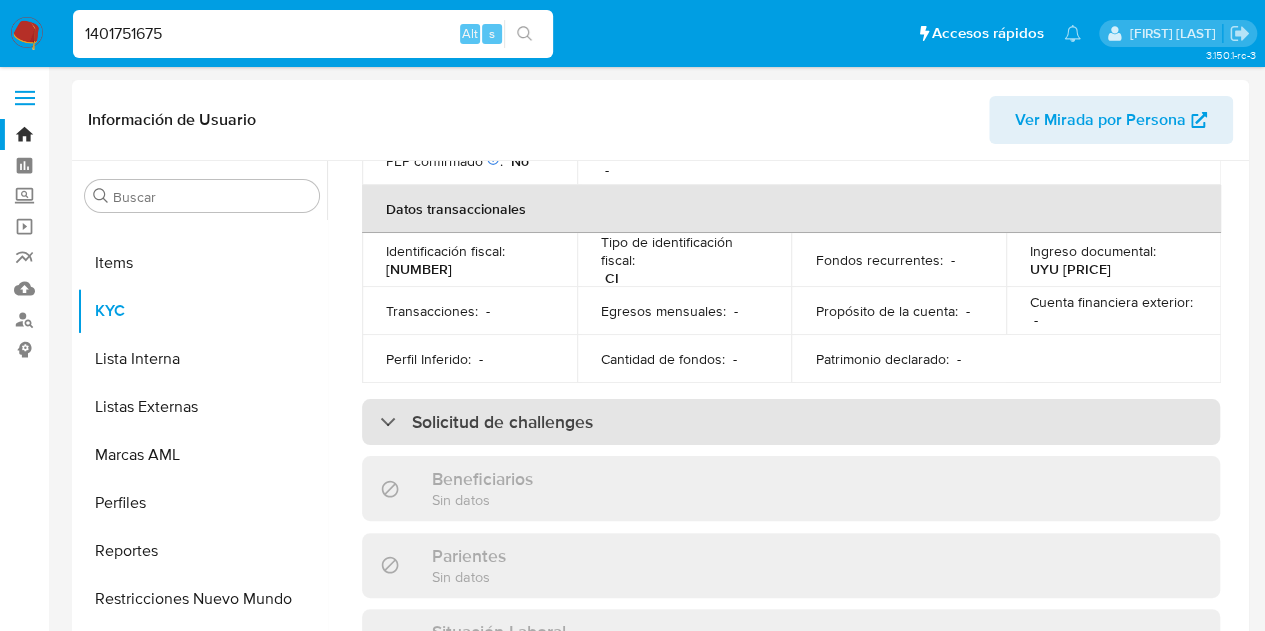 click on "Solicitud de challenges" at bounding box center (502, 422) 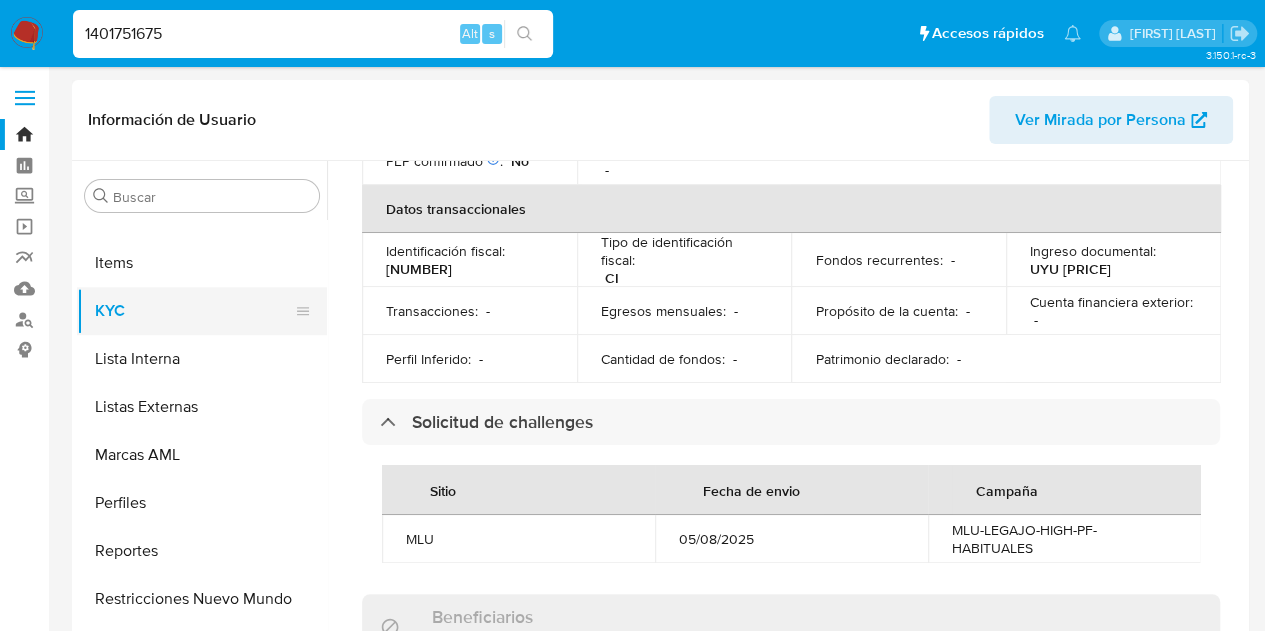 scroll, scrollTop: 445, scrollLeft: 0, axis: vertical 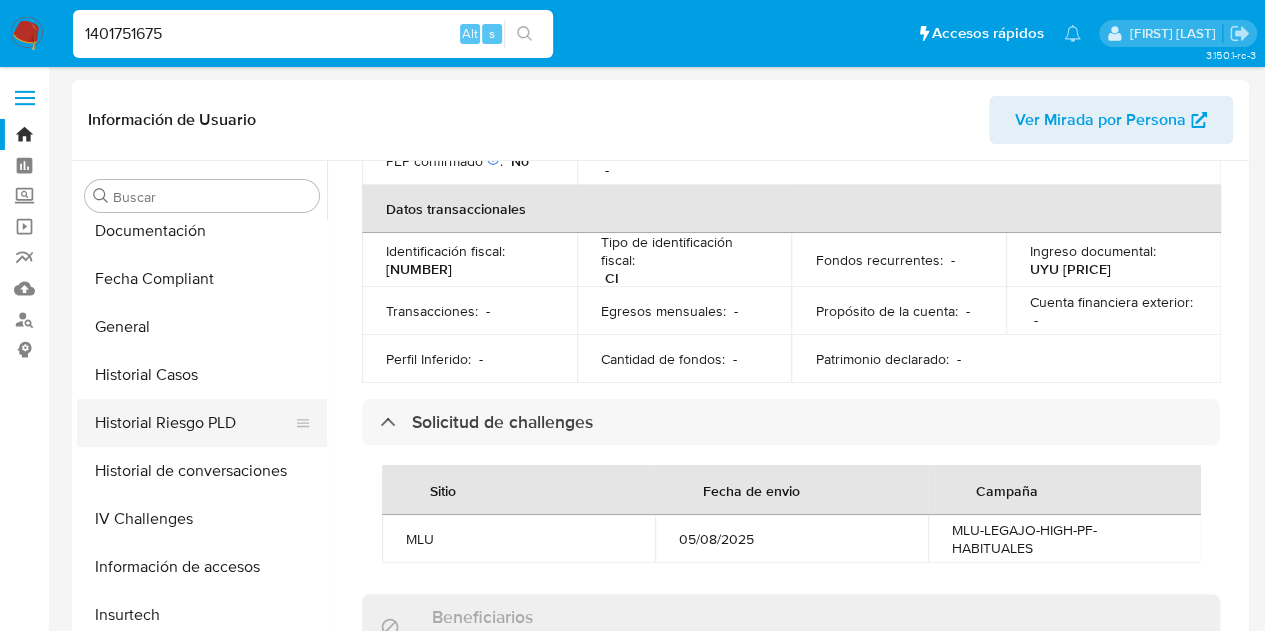 click on "Historial Riesgo PLD" at bounding box center (194, 423) 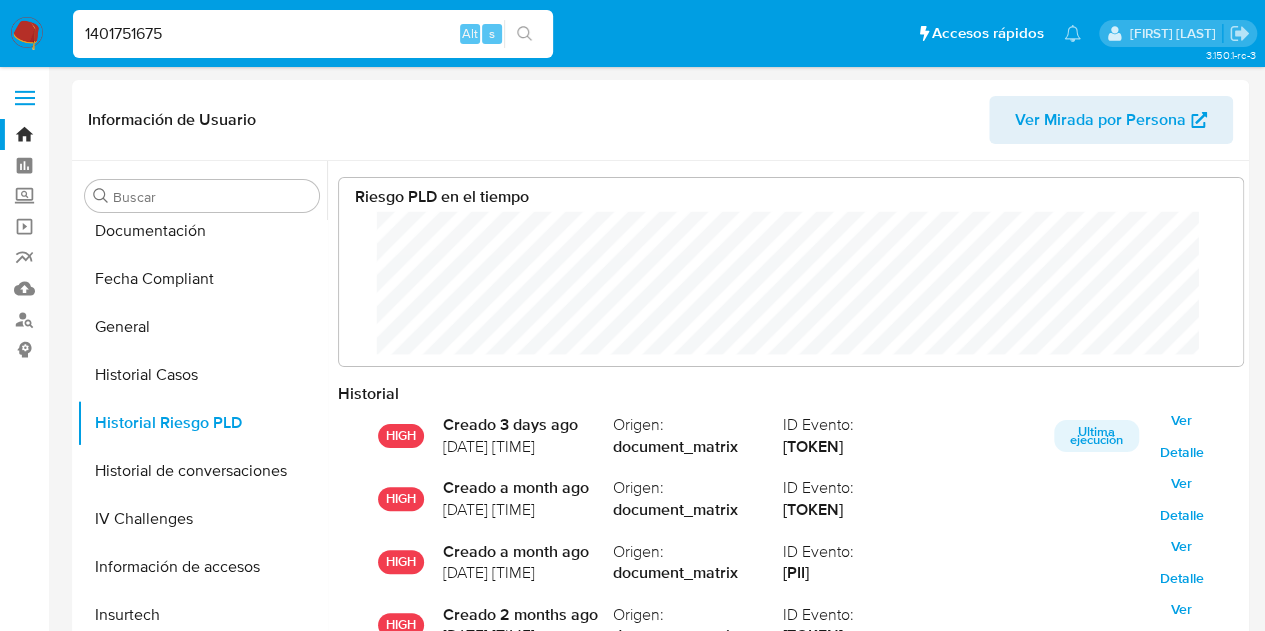 scroll, scrollTop: 999850, scrollLeft: 999135, axis: both 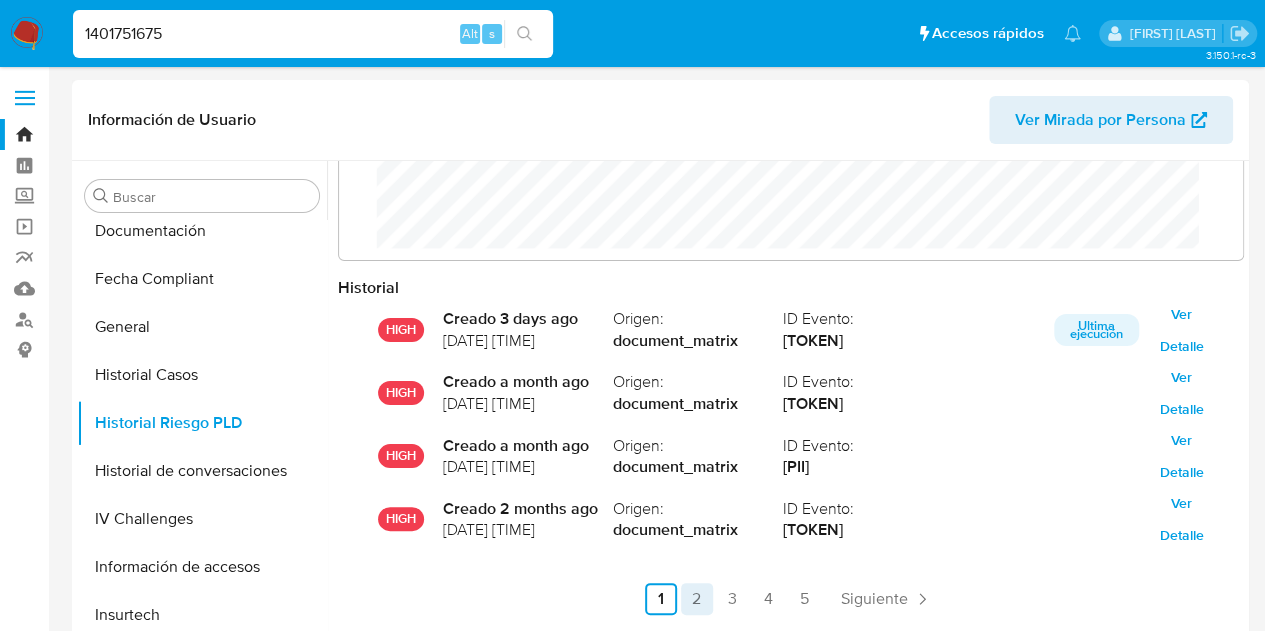 click on "2" at bounding box center (697, 599) 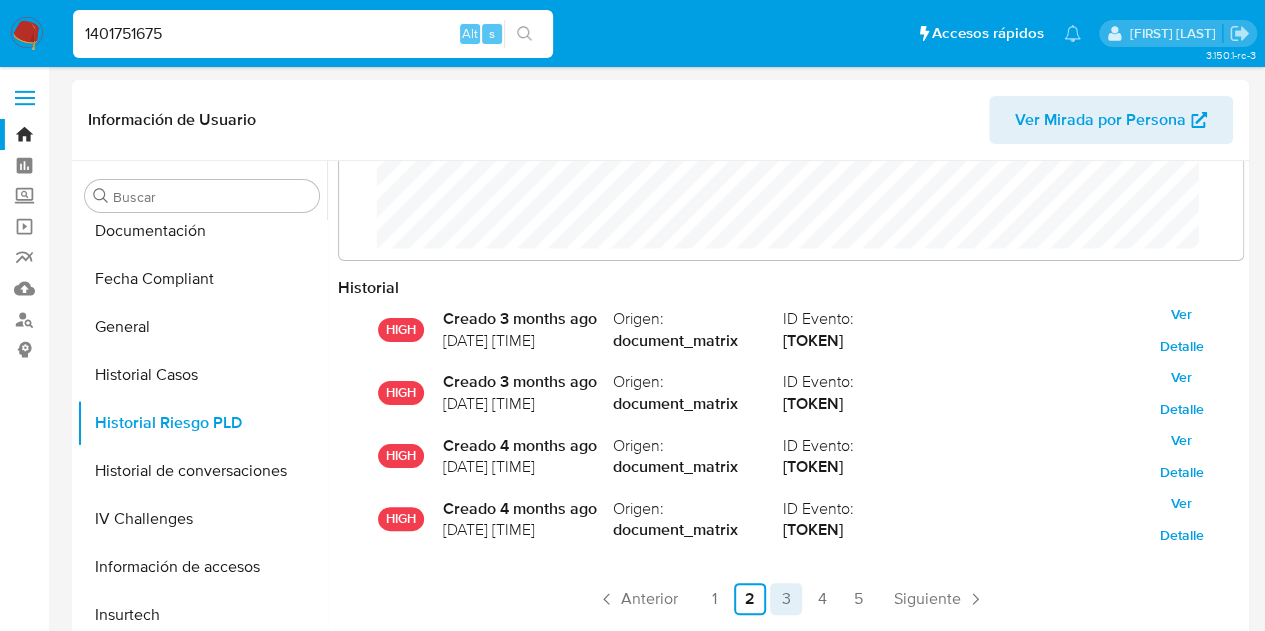 click on "3" at bounding box center [786, 599] 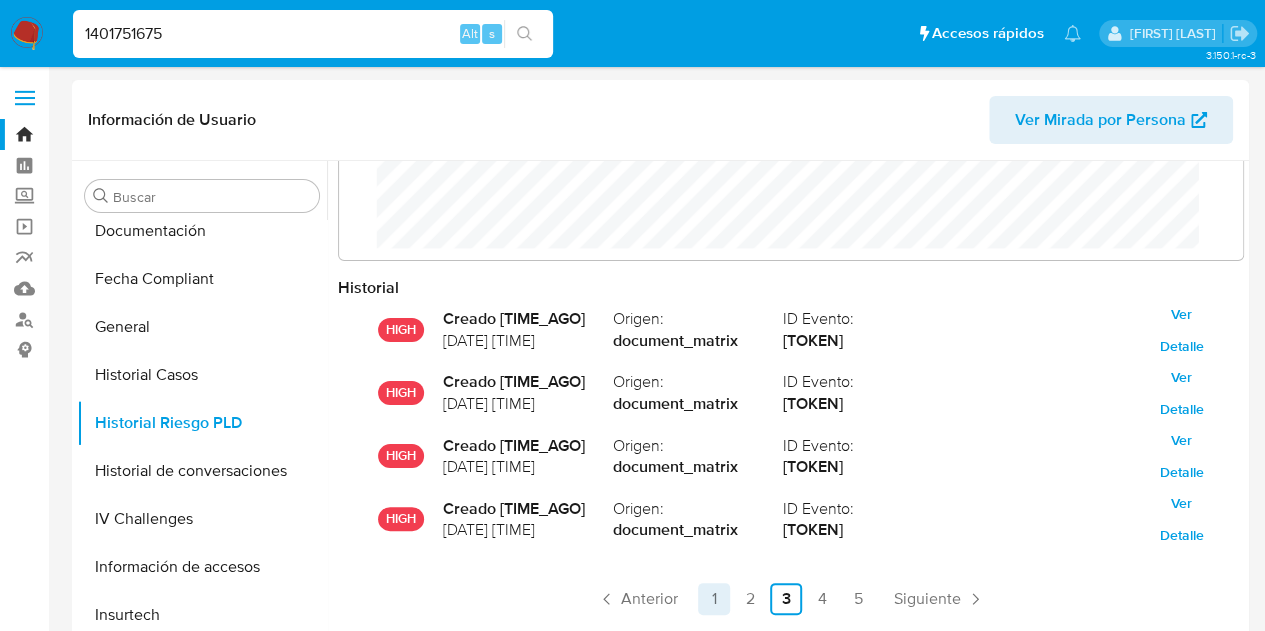 click on "1" at bounding box center (714, 599) 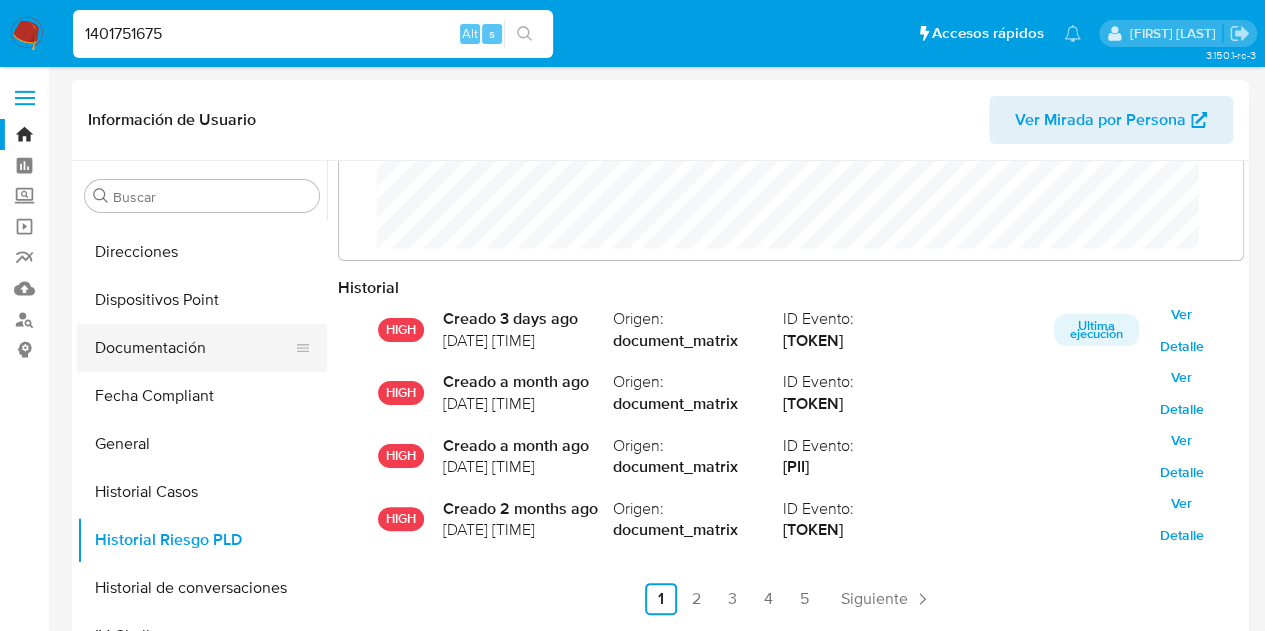 scroll, scrollTop: 245, scrollLeft: 0, axis: vertical 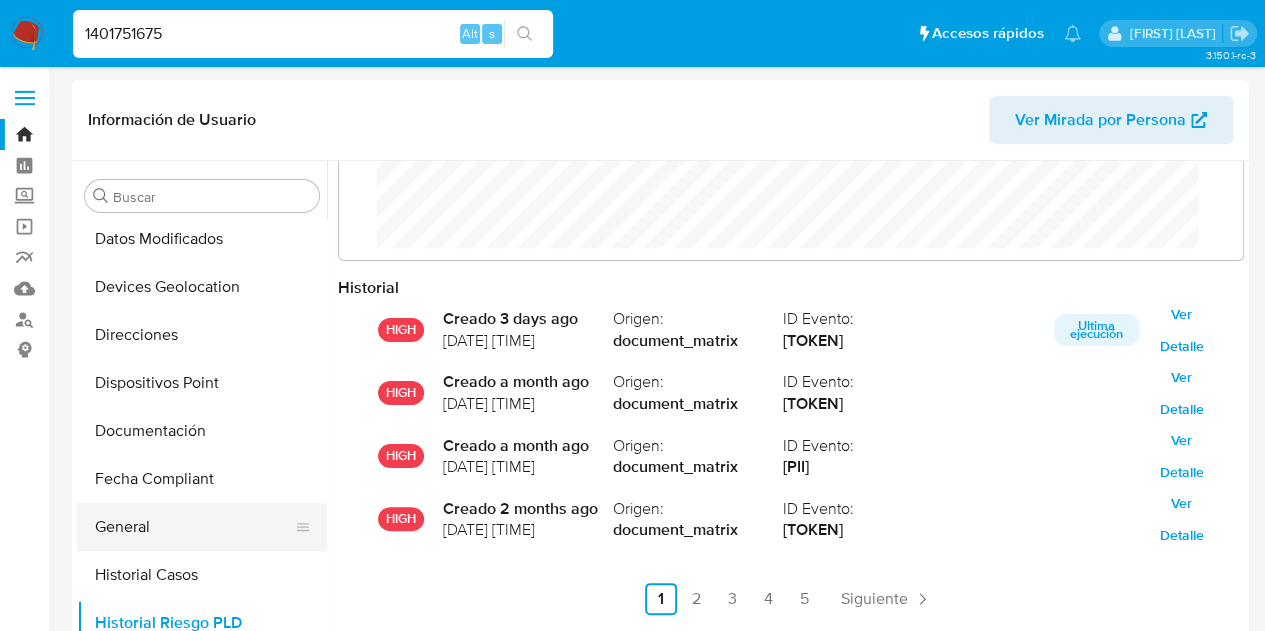 click on "General" at bounding box center [194, 527] 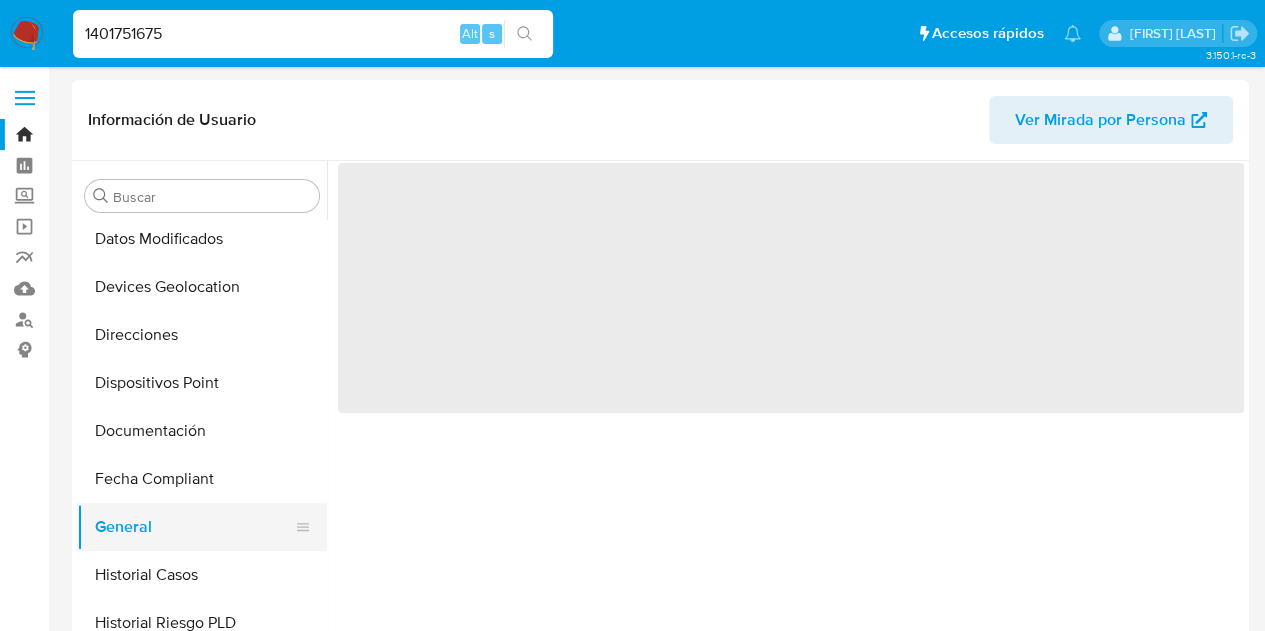scroll, scrollTop: 0, scrollLeft: 0, axis: both 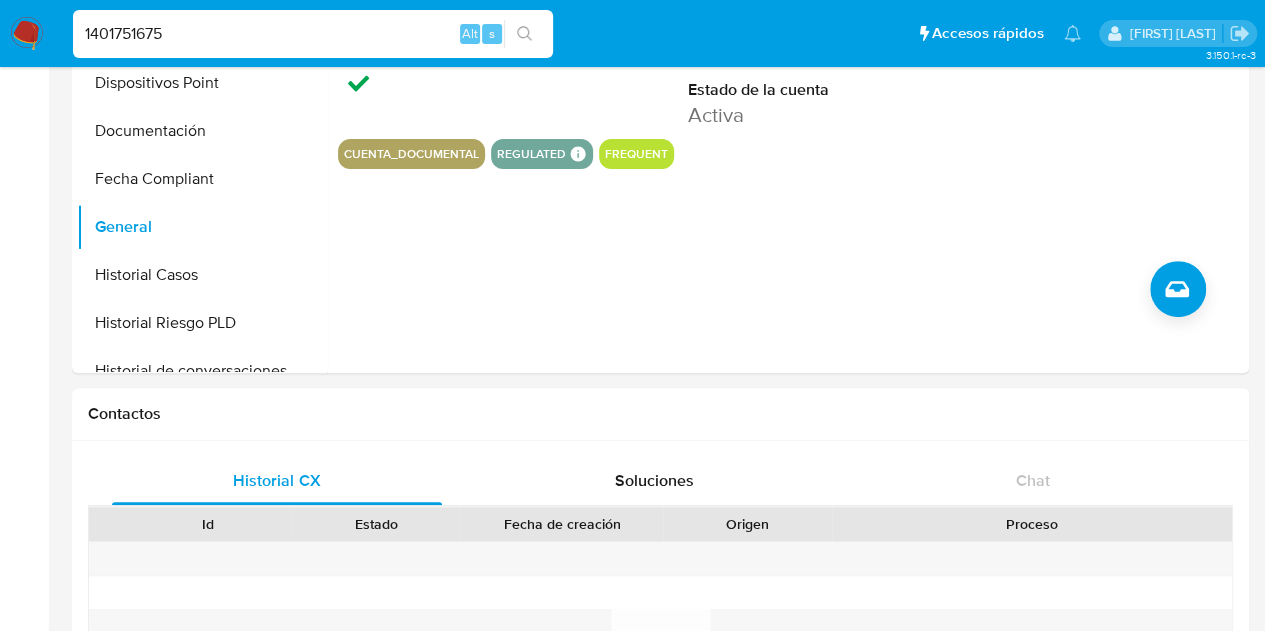 click on "1401751675" at bounding box center (313, 34) 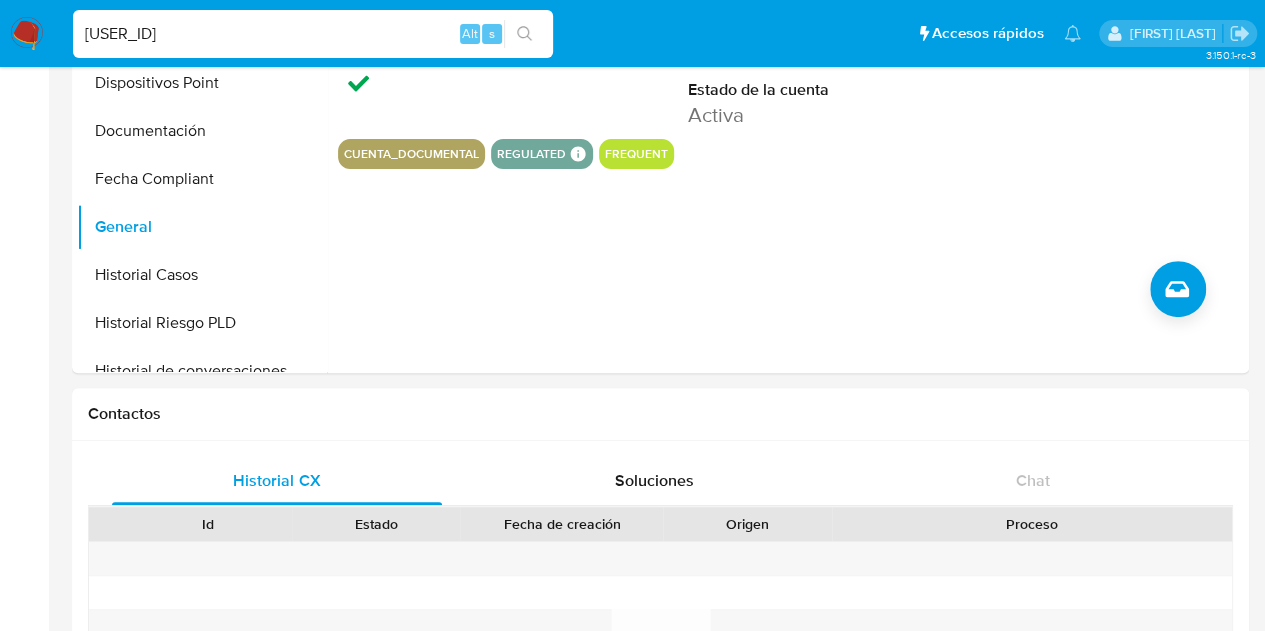 type on "[USER_ID]" 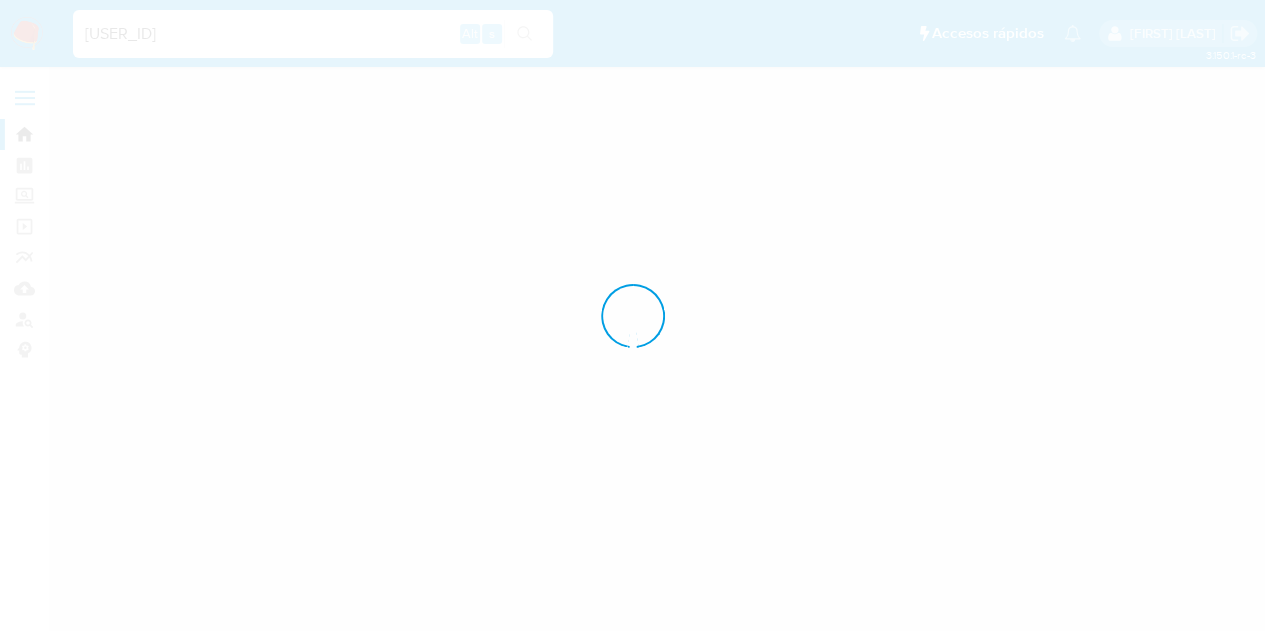scroll, scrollTop: 0, scrollLeft: 0, axis: both 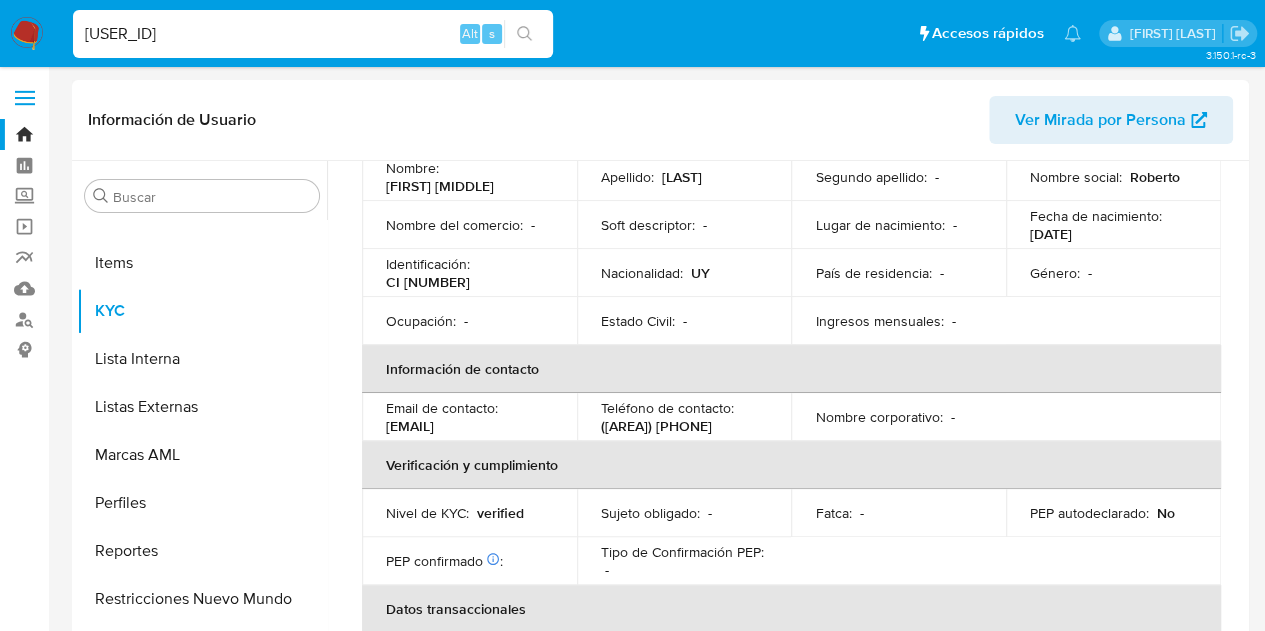 click on "Estado Civil :    -" at bounding box center [684, 321] 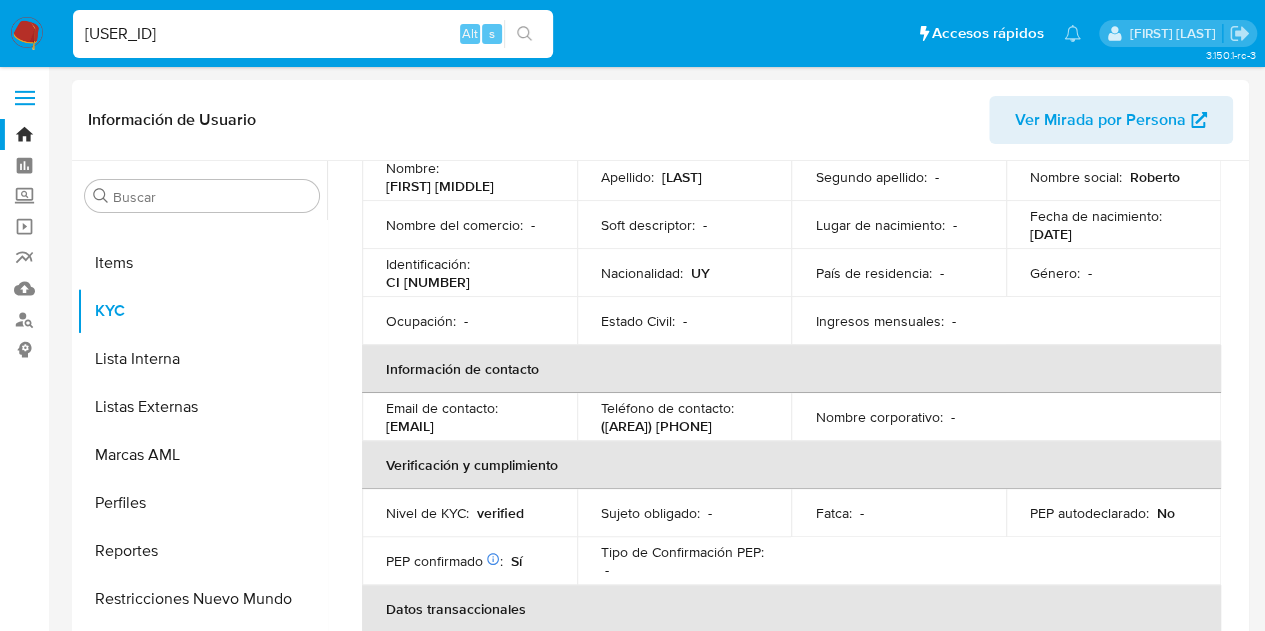 select on "10" 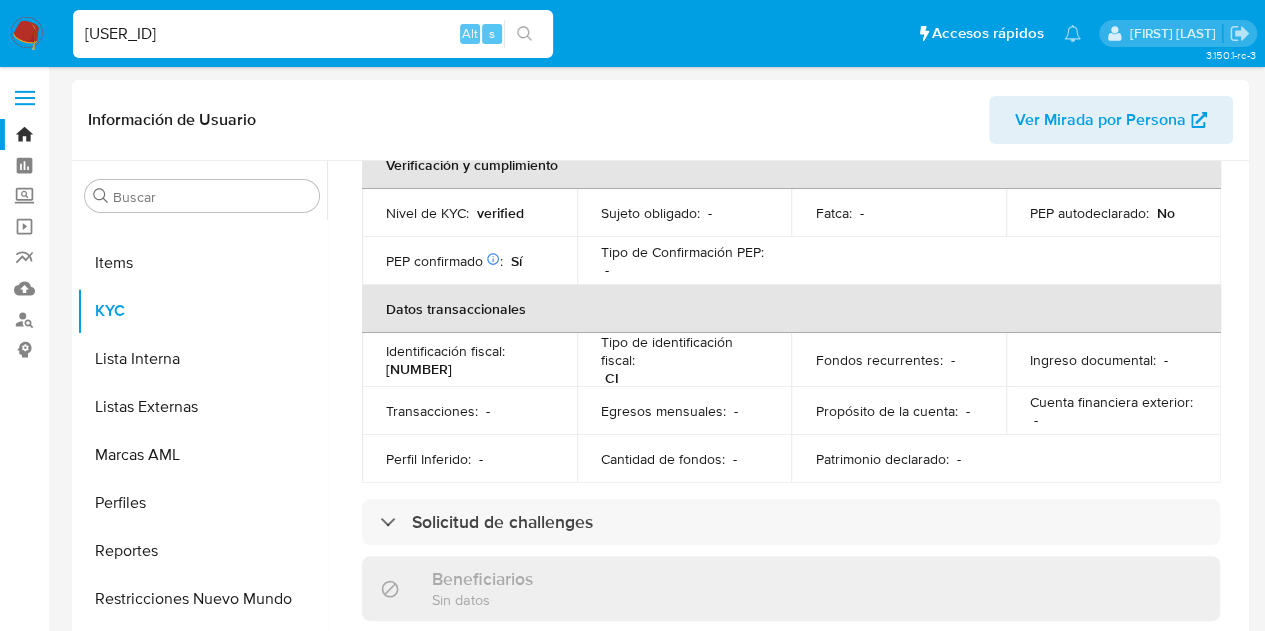 scroll, scrollTop: 700, scrollLeft: 0, axis: vertical 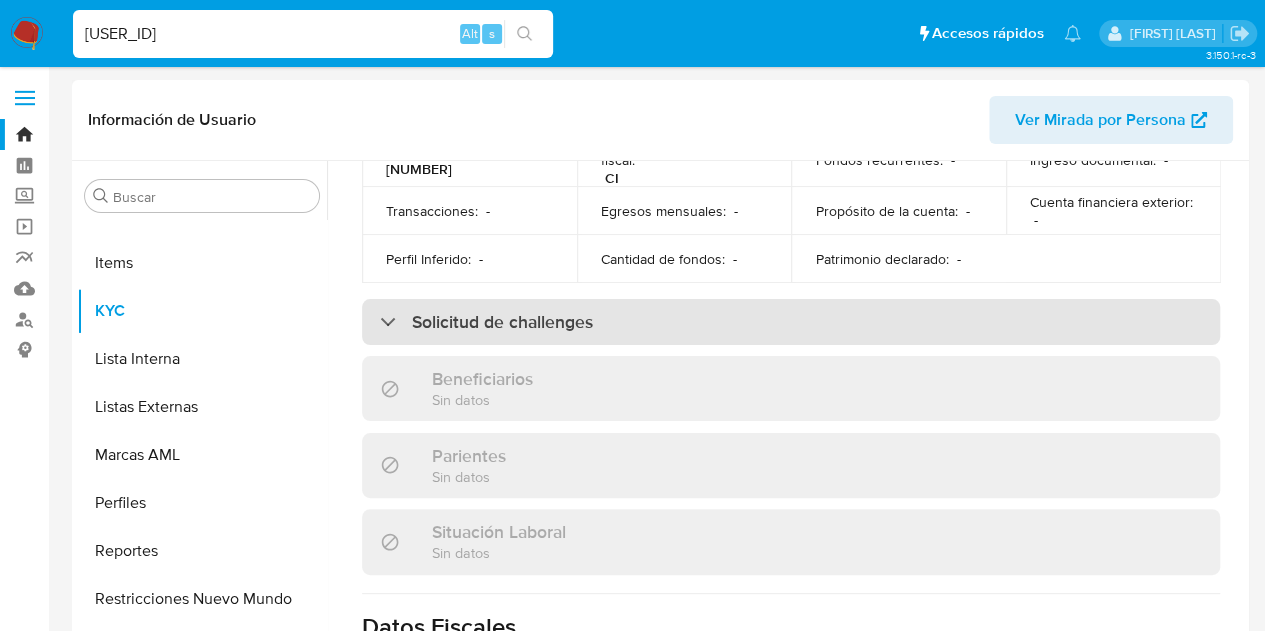 click on "Solicitud de challenges" at bounding box center [791, 322] 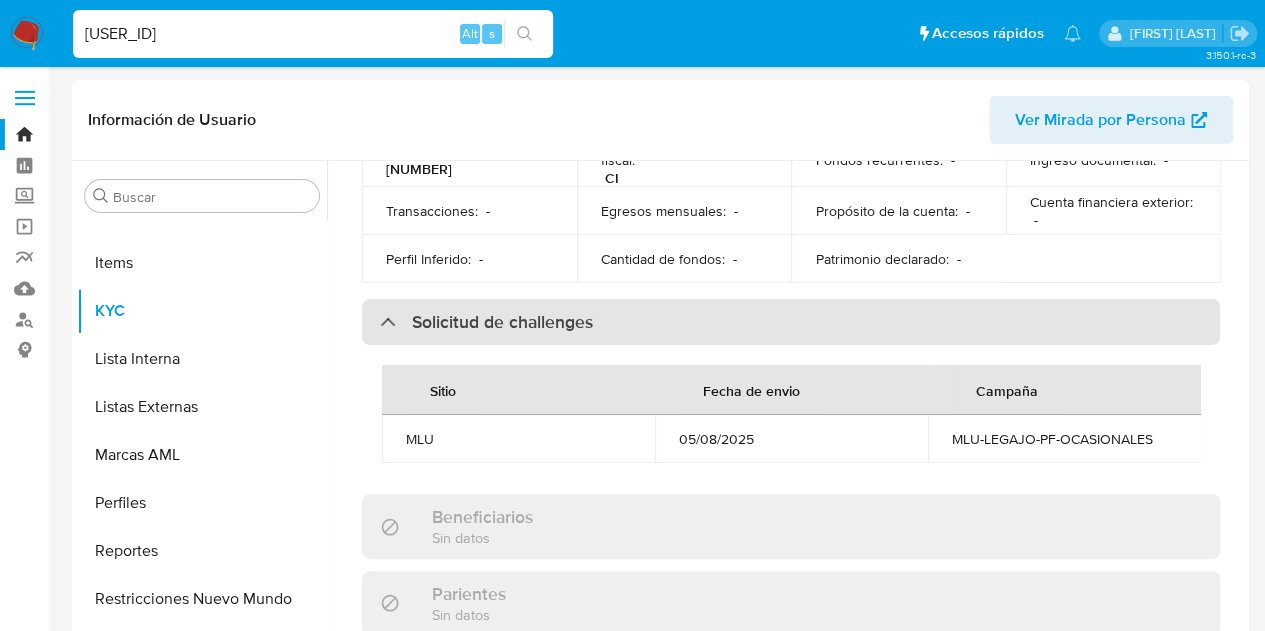 click on "Solicitud de challenges" at bounding box center [791, 322] 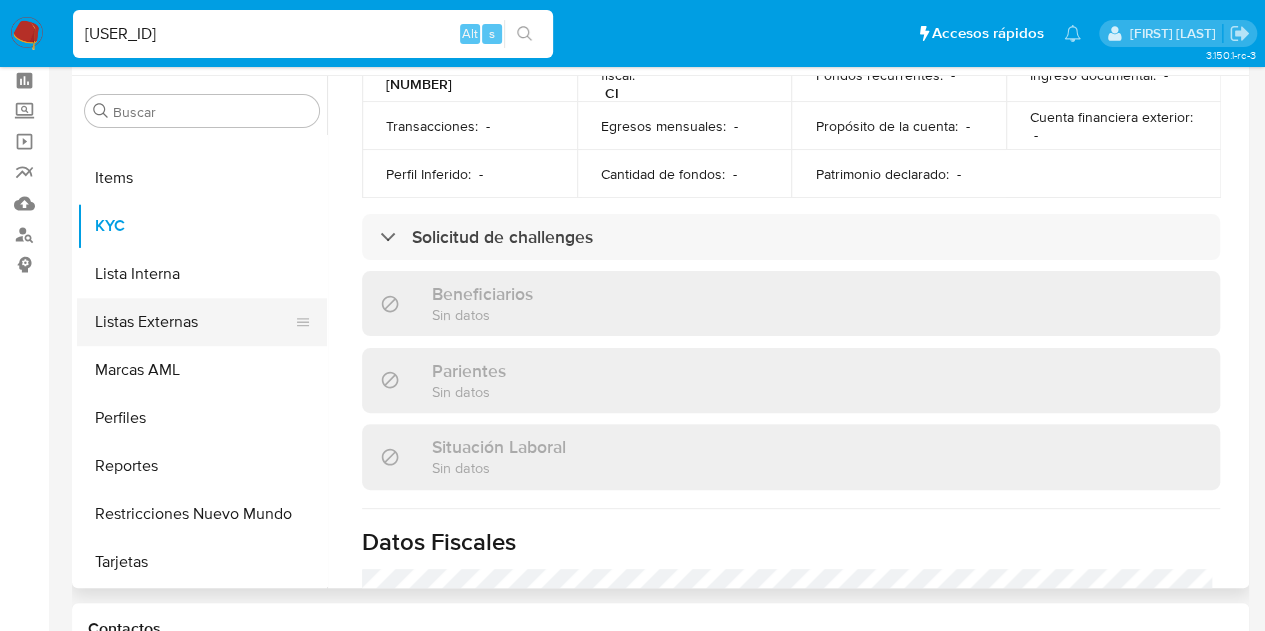 scroll, scrollTop: 0, scrollLeft: 0, axis: both 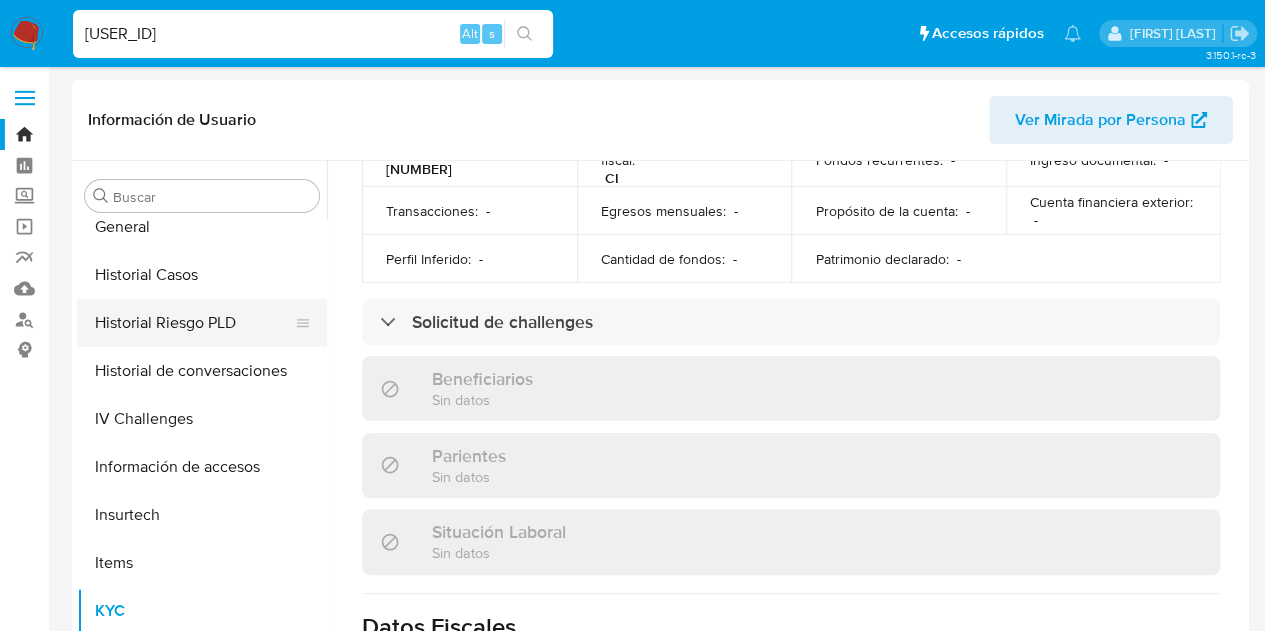 click on "Historial Riesgo PLD" at bounding box center (194, 323) 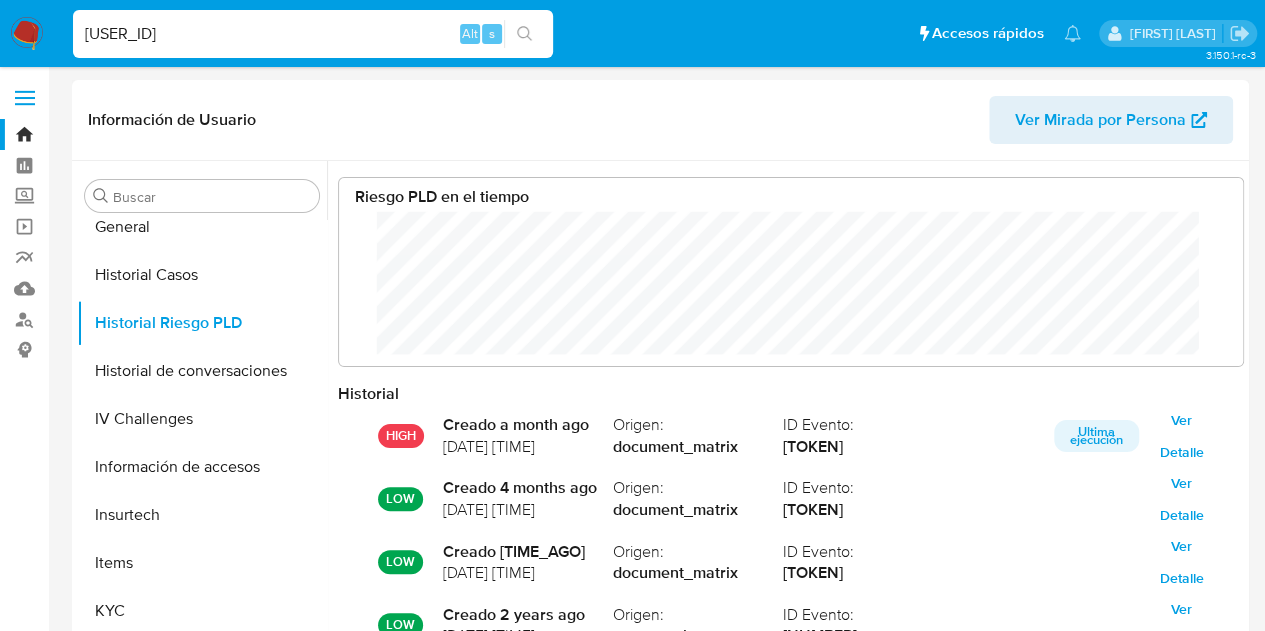 scroll, scrollTop: 999850, scrollLeft: 999135, axis: both 